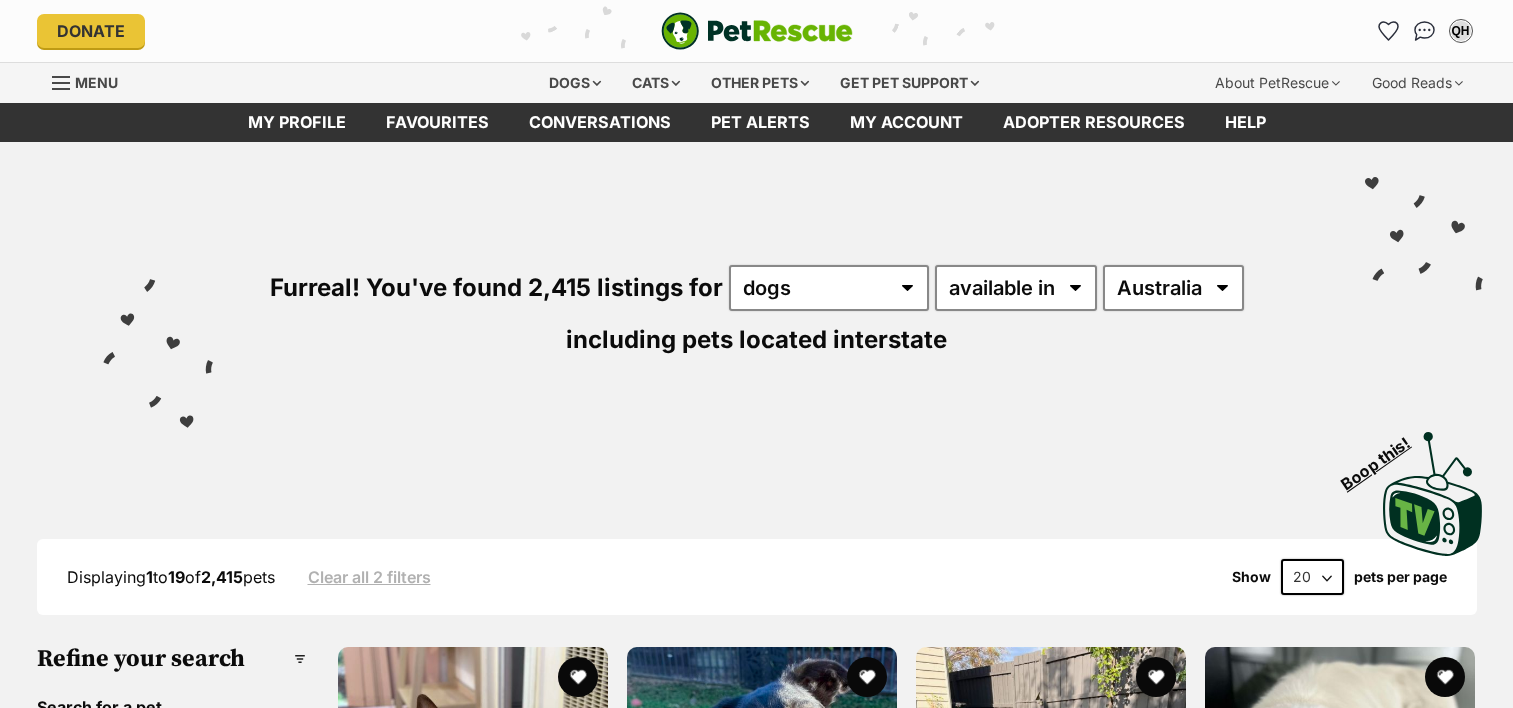 scroll, scrollTop: 0, scrollLeft: 0, axis: both 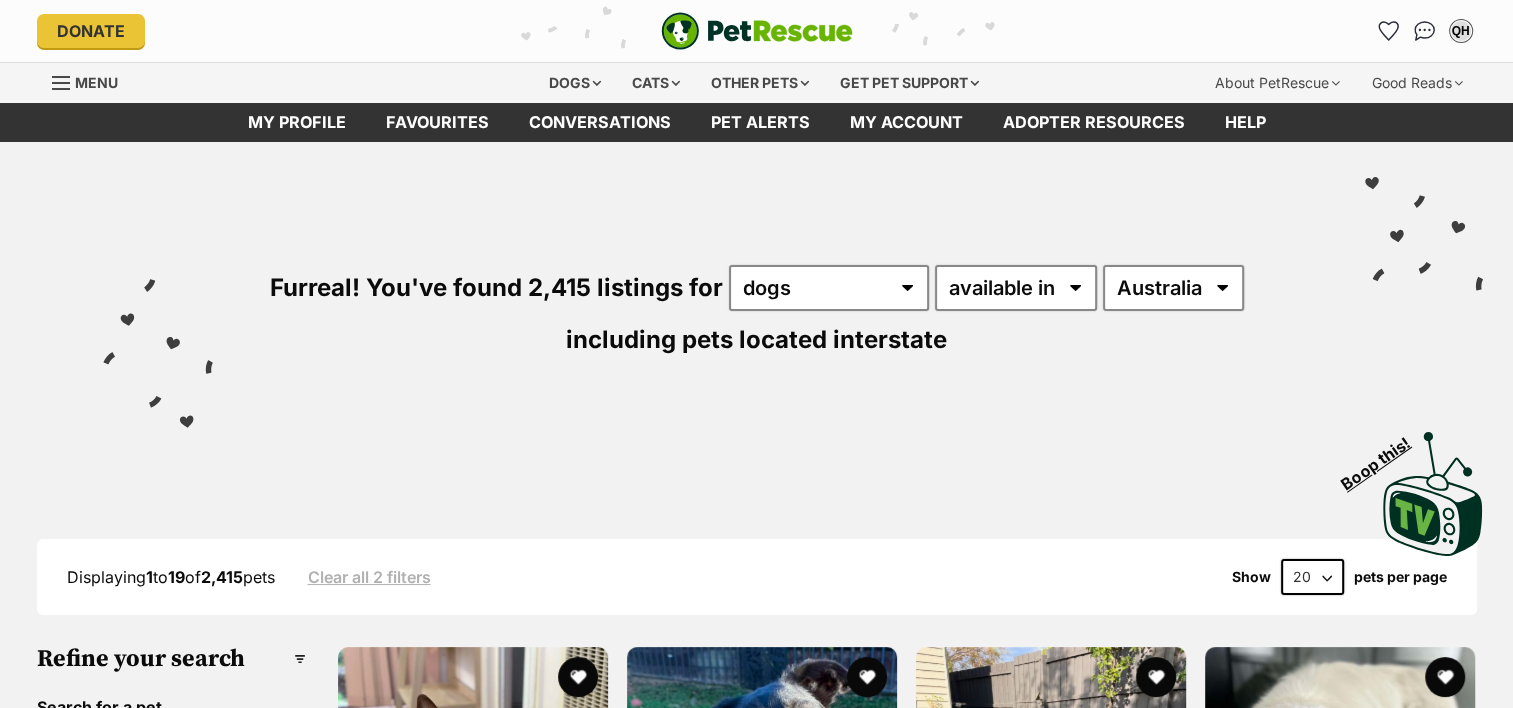 select on "QLD" 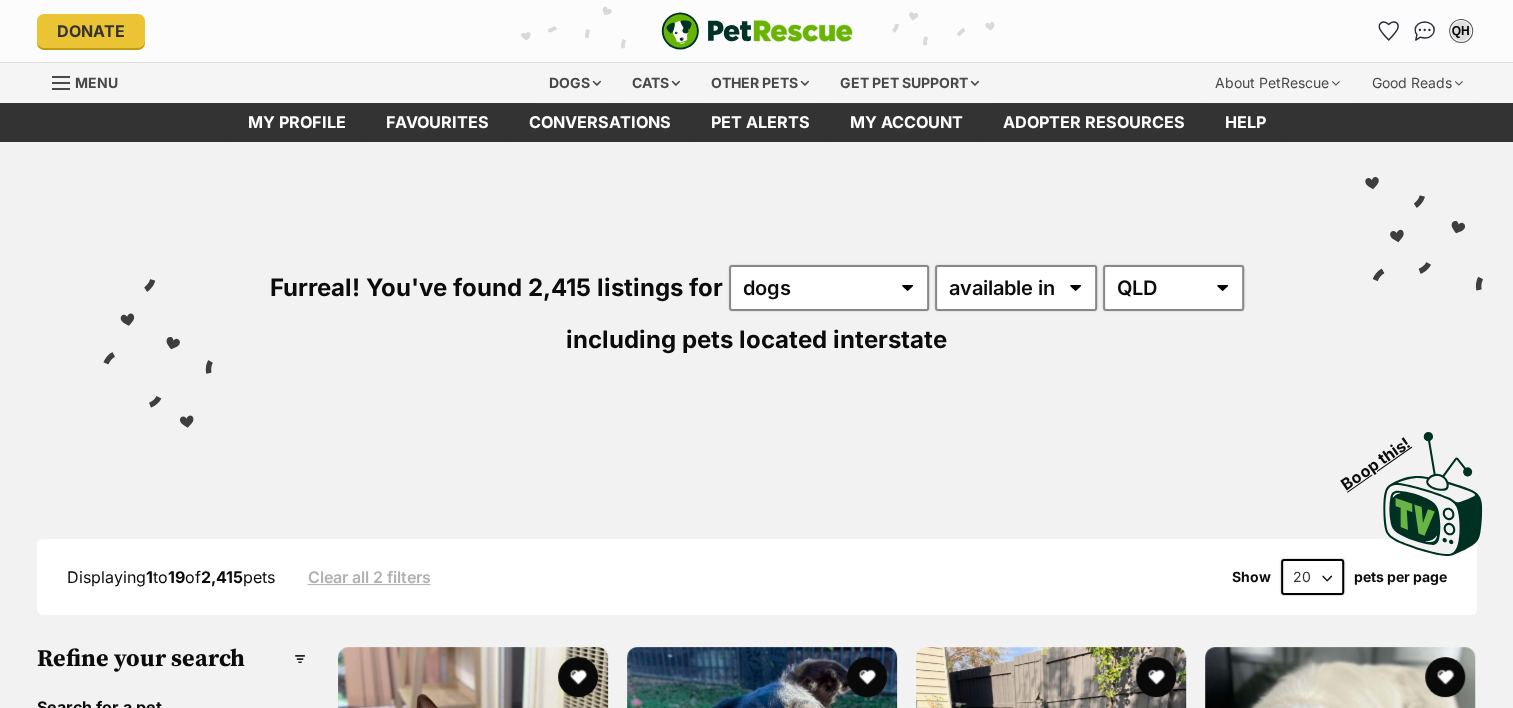click on "Australia
ACT
NSW
NT
QLD
SA
TAS
VIC
WA" at bounding box center (1173, 288) 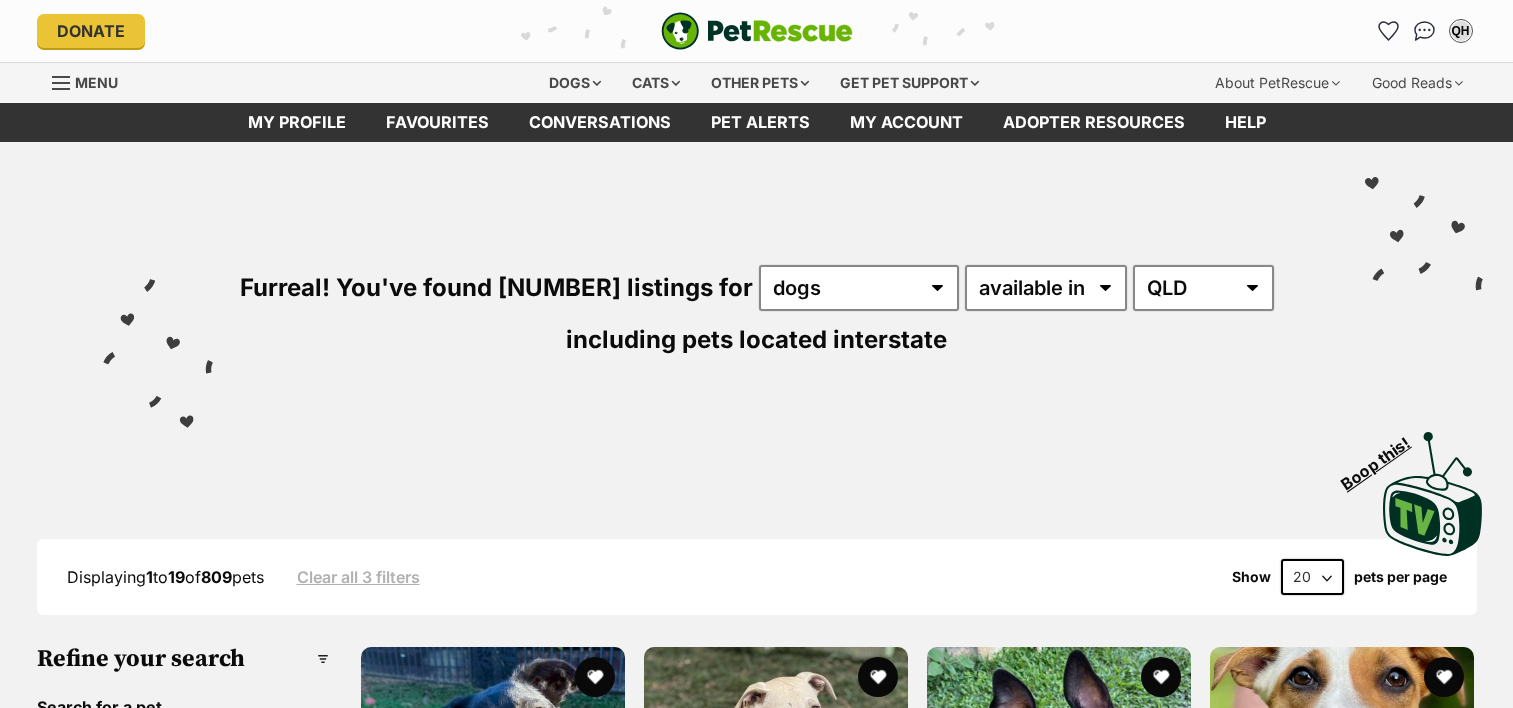 scroll, scrollTop: 0, scrollLeft: 0, axis: both 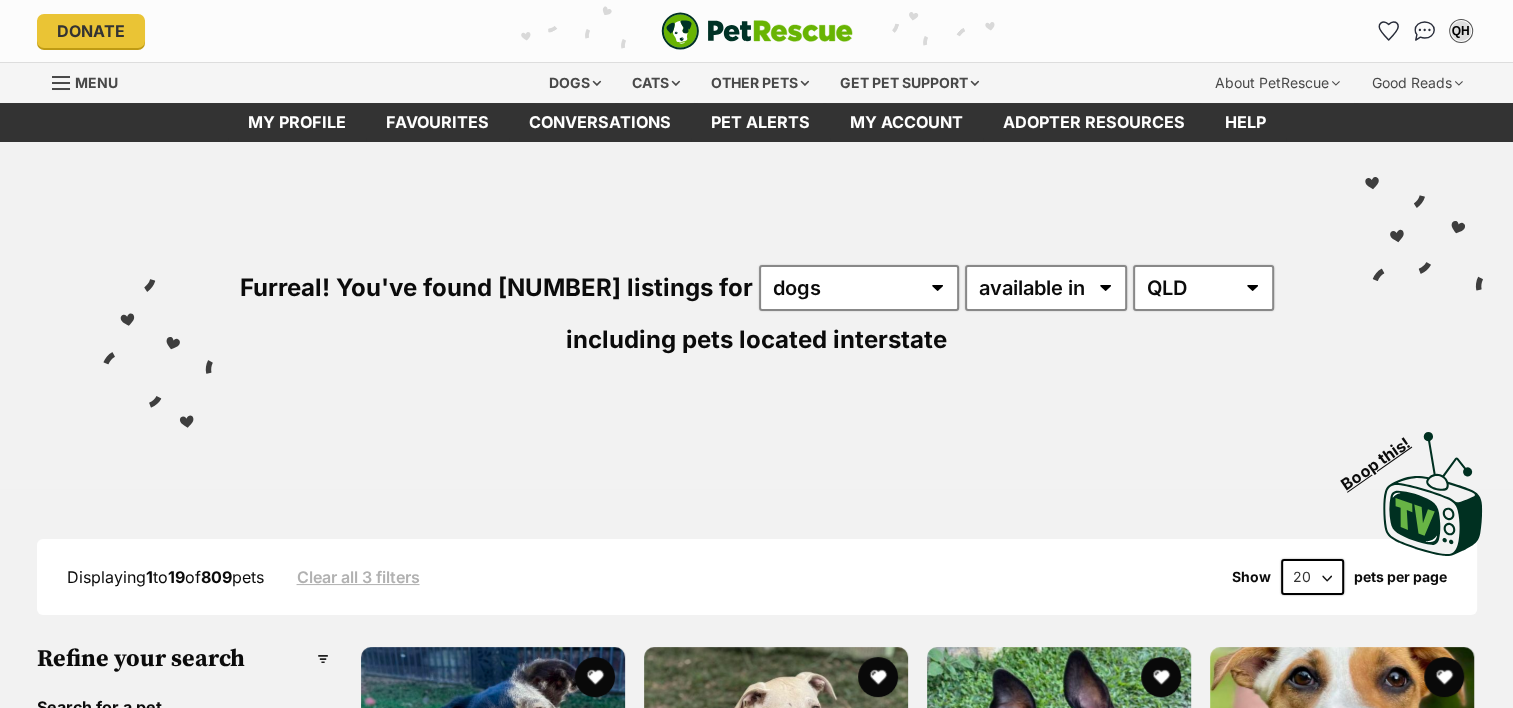 click on "20 40 60" at bounding box center [1312, 577] 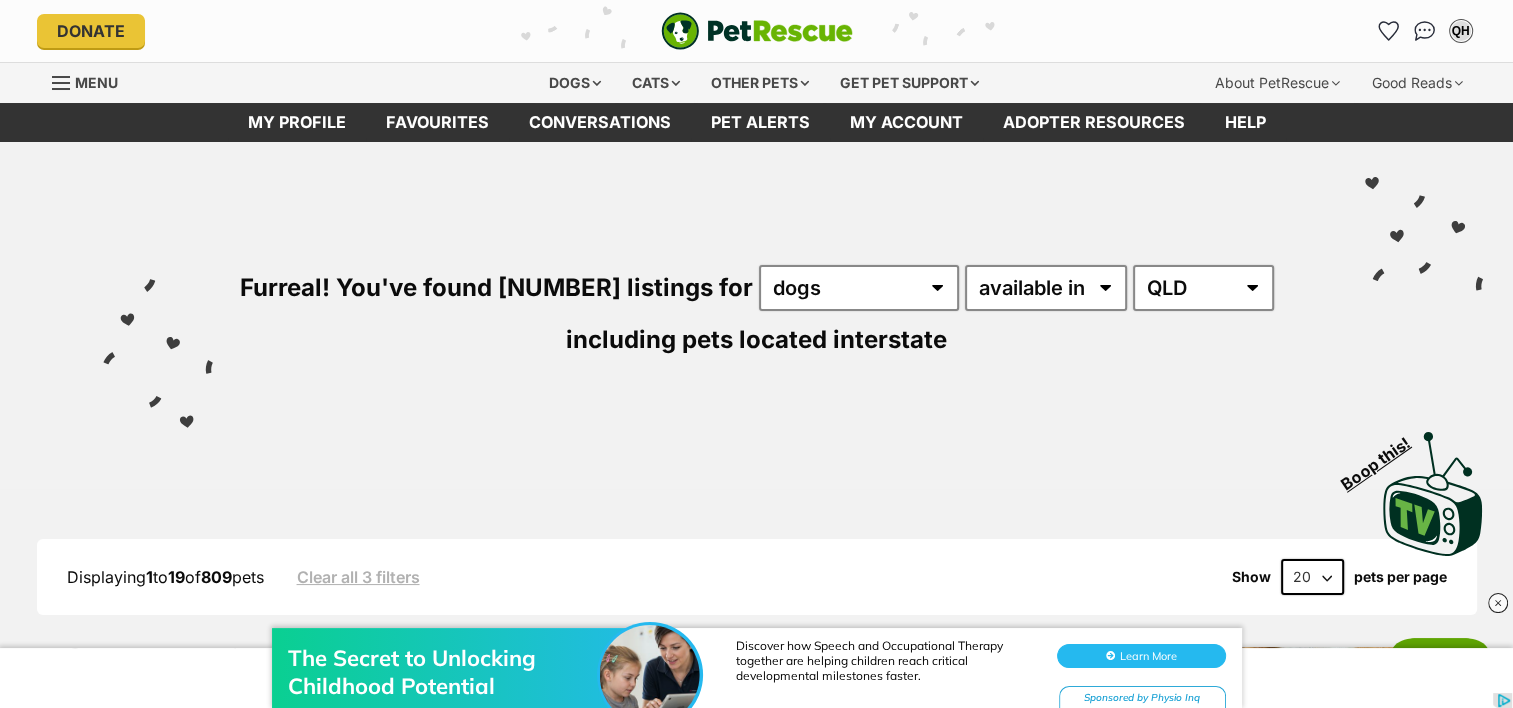 scroll, scrollTop: 0, scrollLeft: 0, axis: both 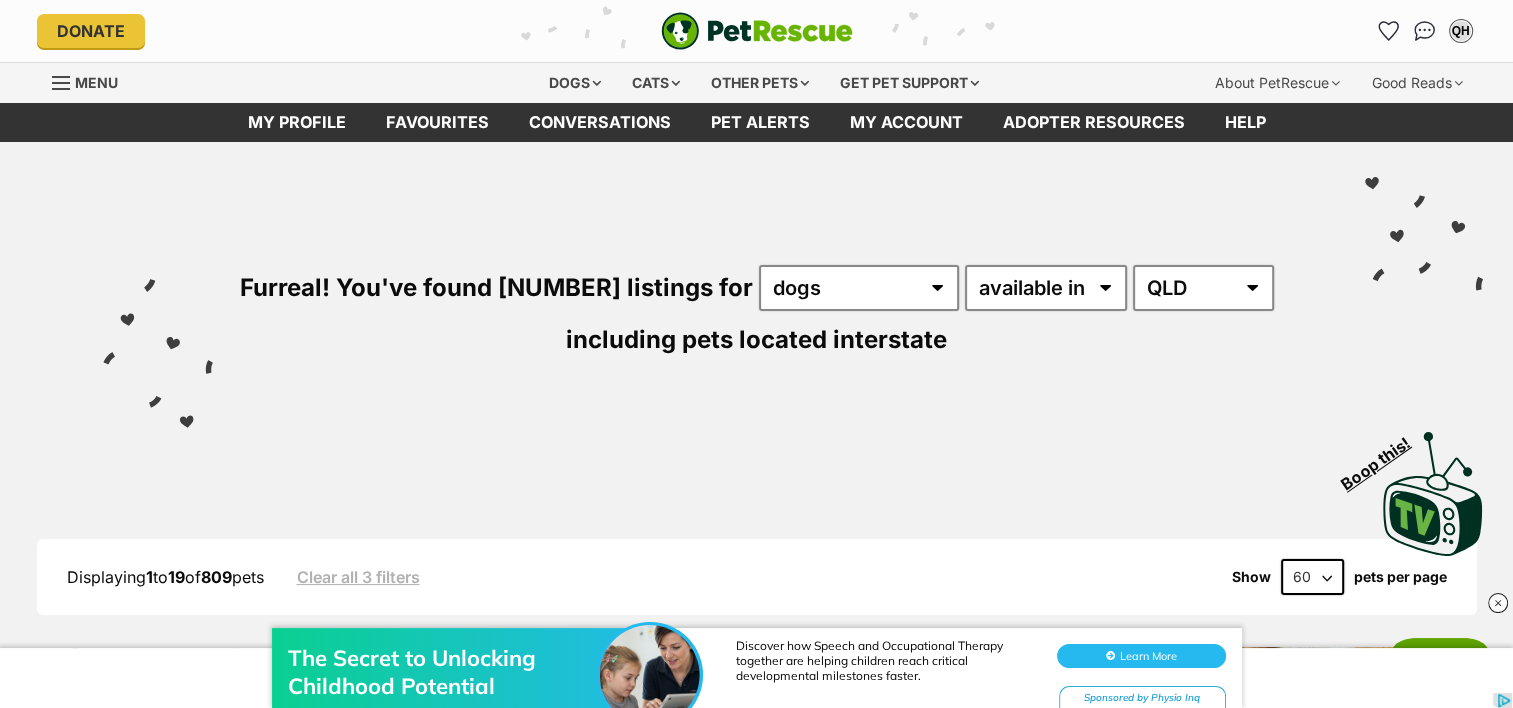 click on "20 40 60" at bounding box center [1312, 577] 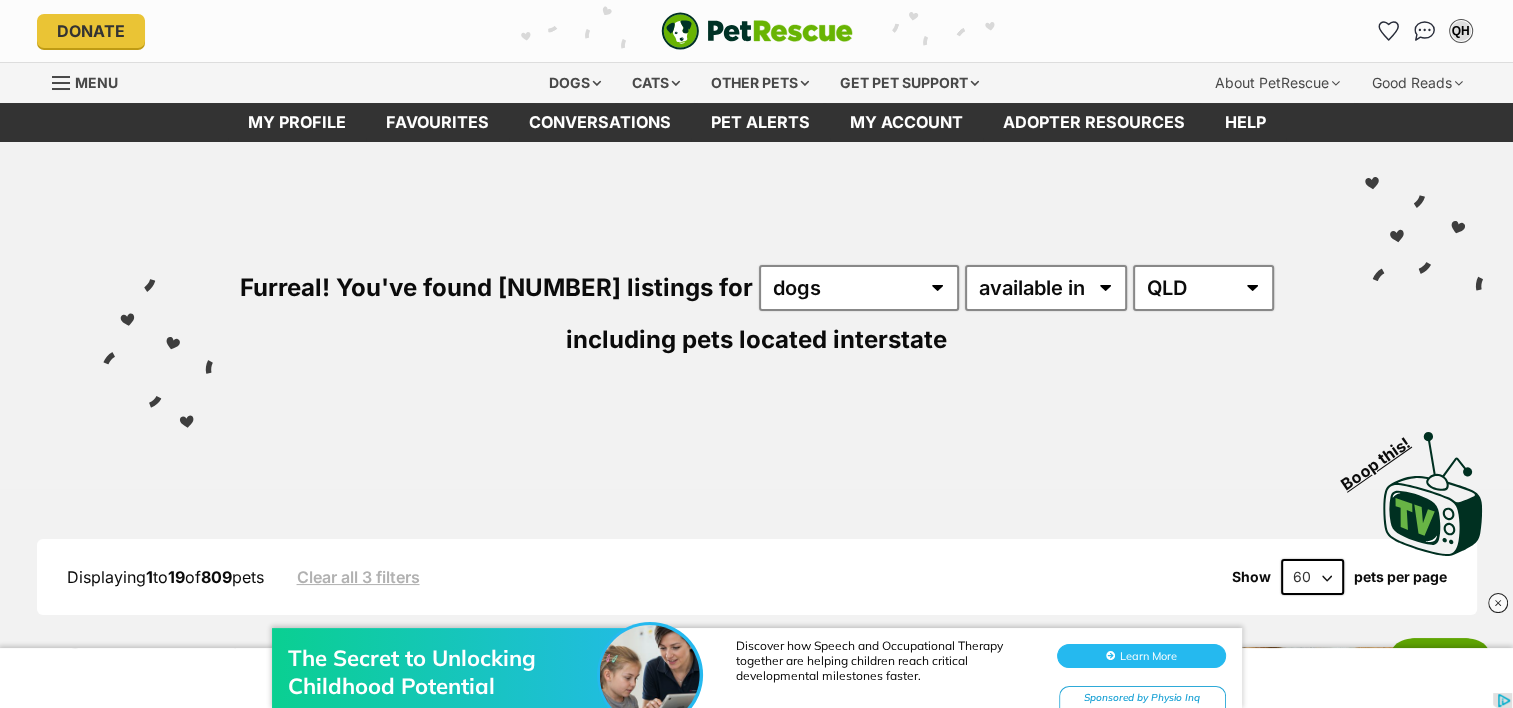 scroll, scrollTop: 0, scrollLeft: 0, axis: both 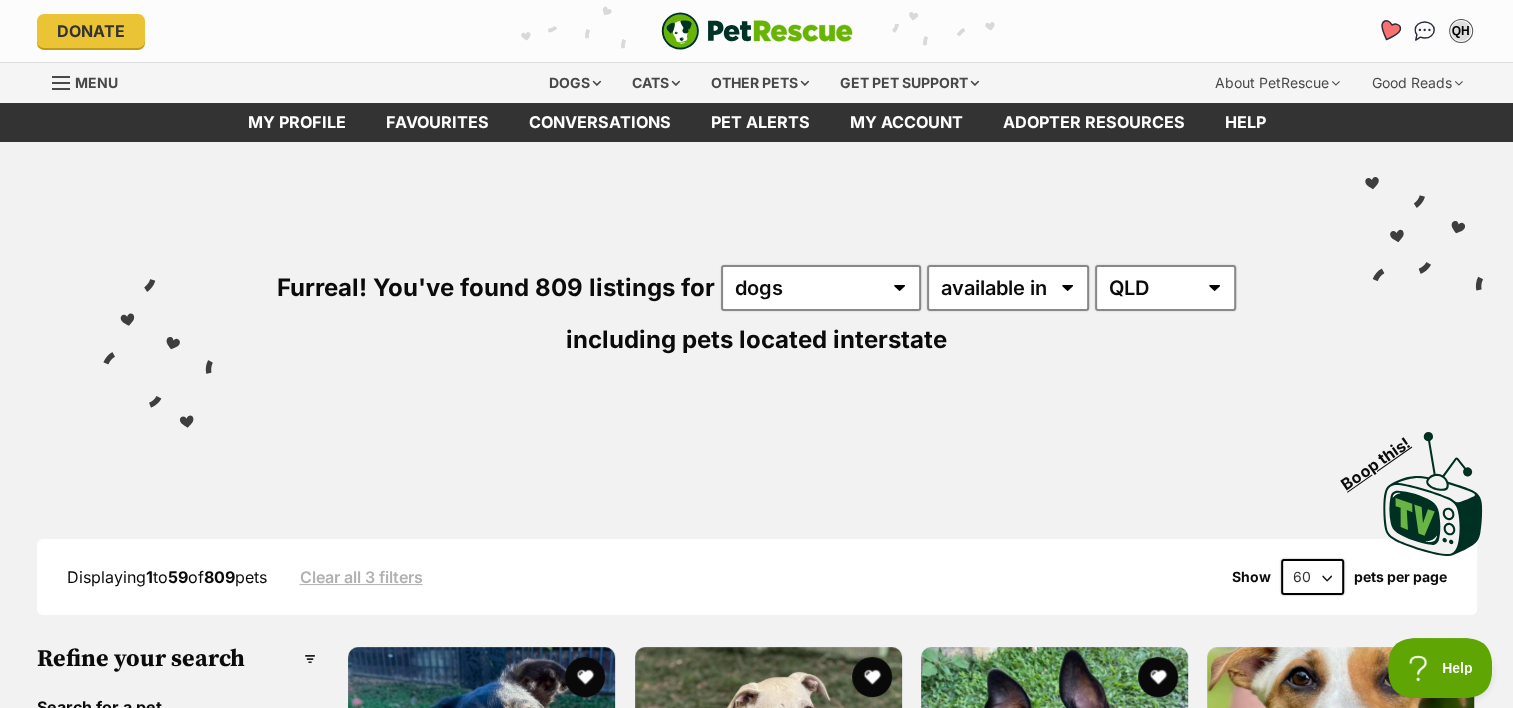 click 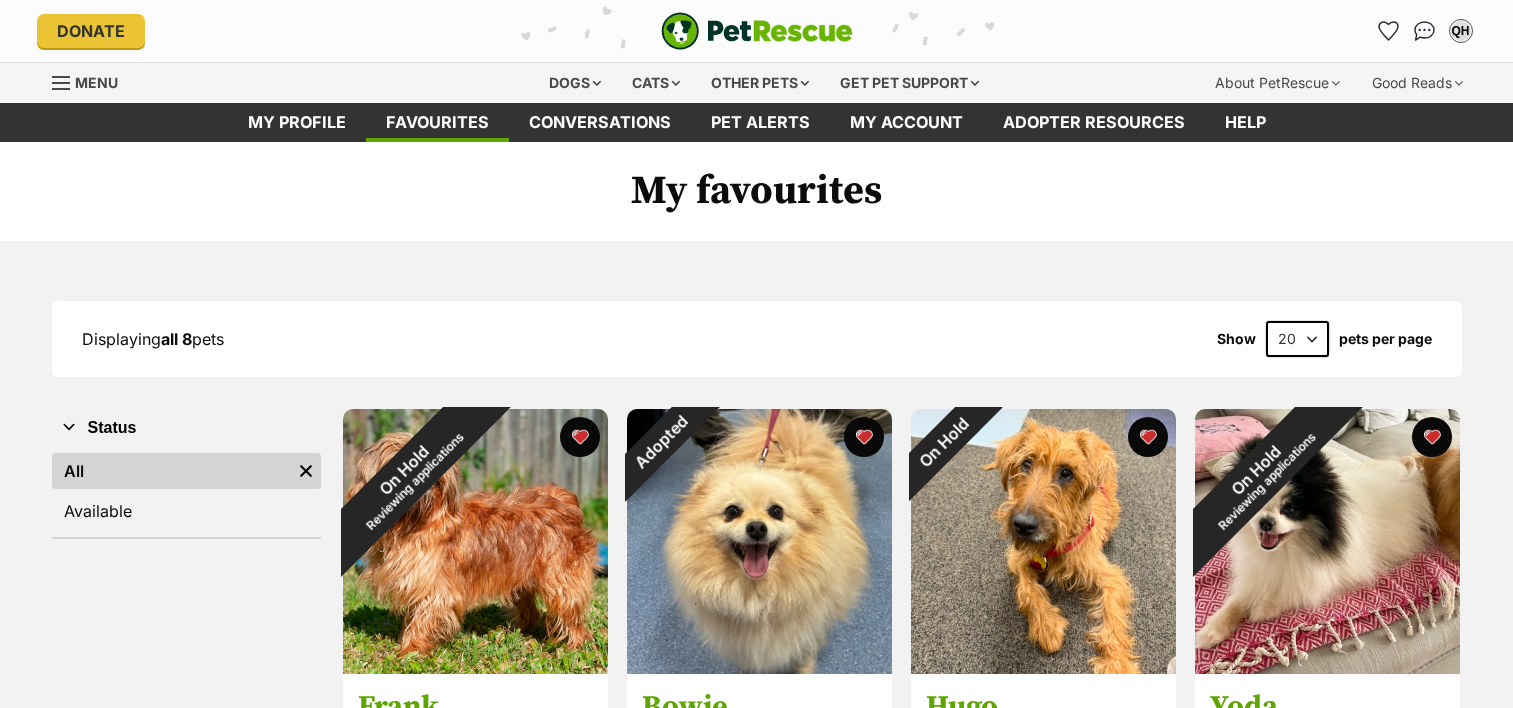 scroll, scrollTop: 0, scrollLeft: 0, axis: both 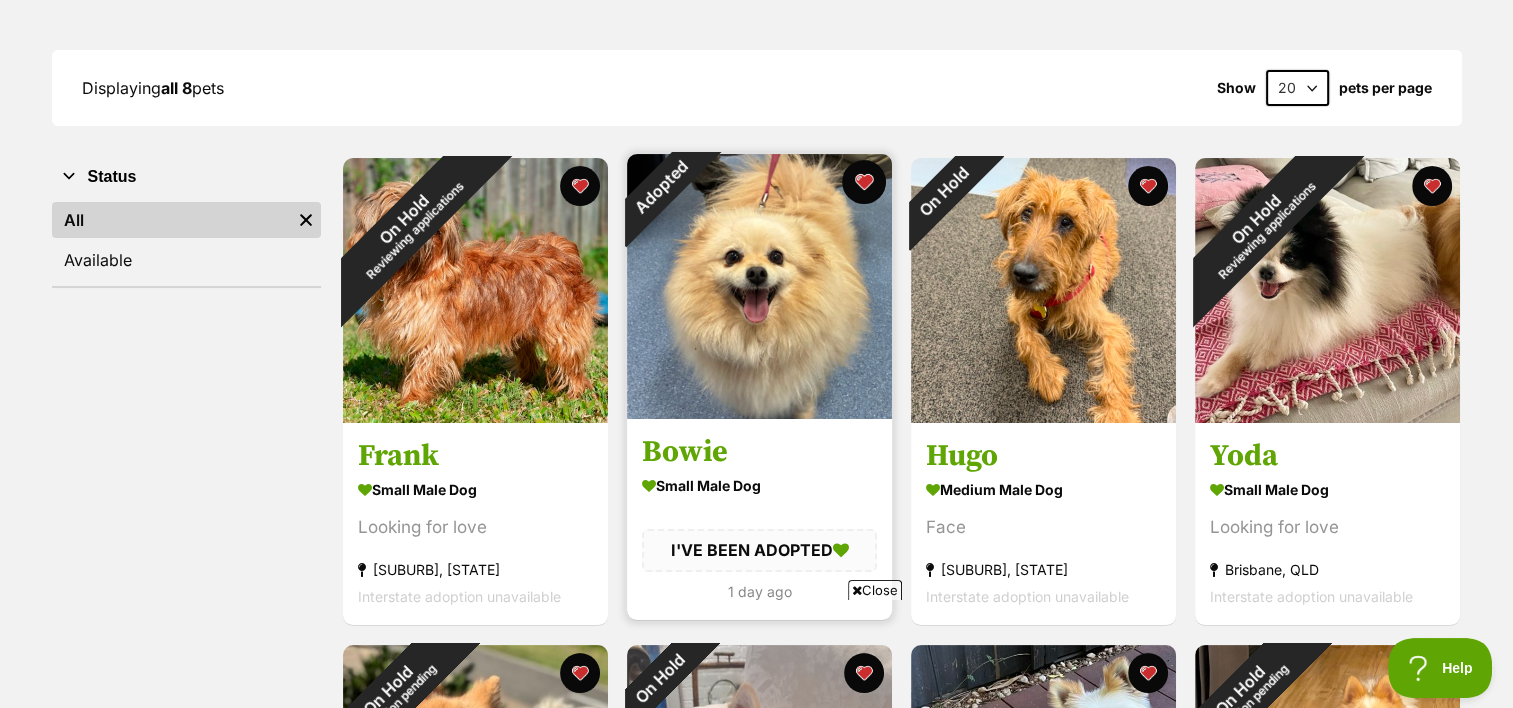 click at bounding box center [864, 182] 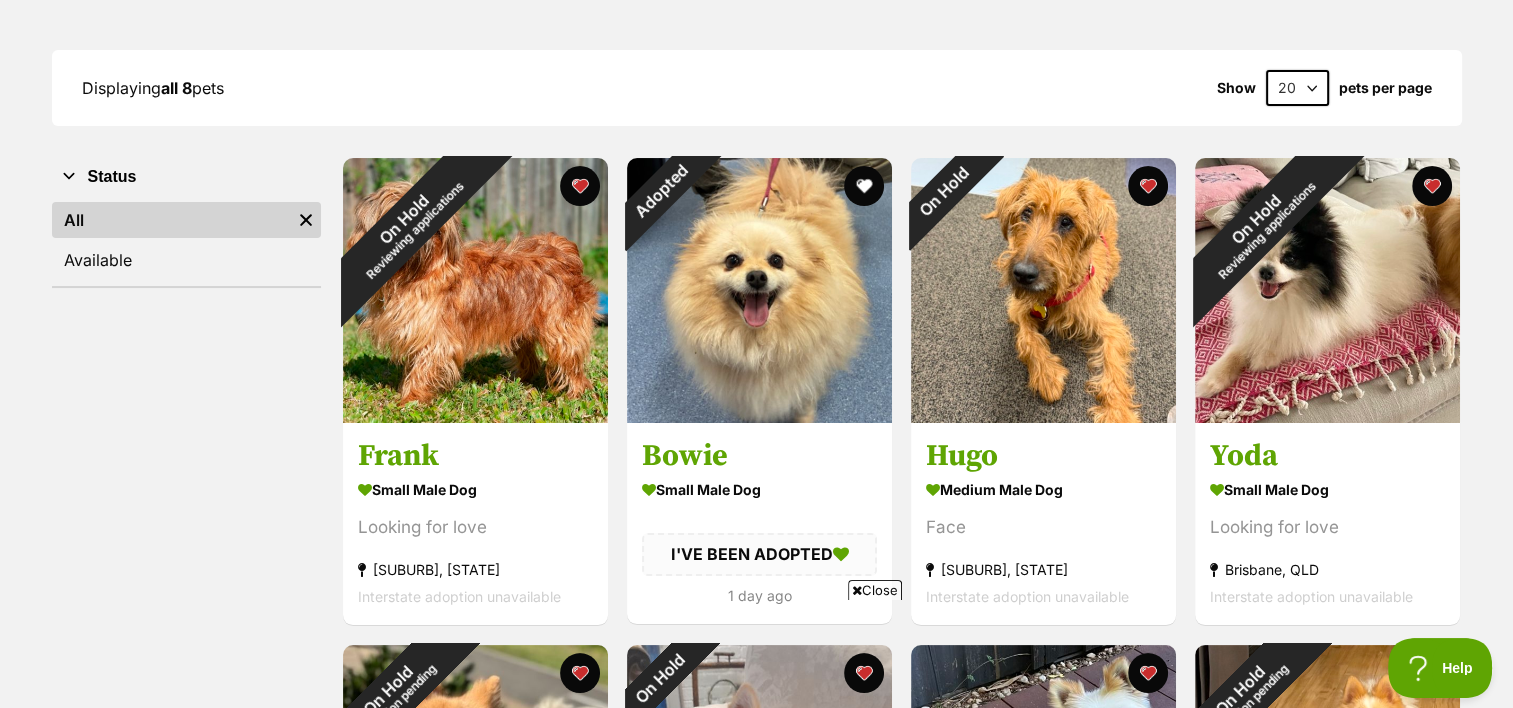 click on "Close" at bounding box center [875, 590] 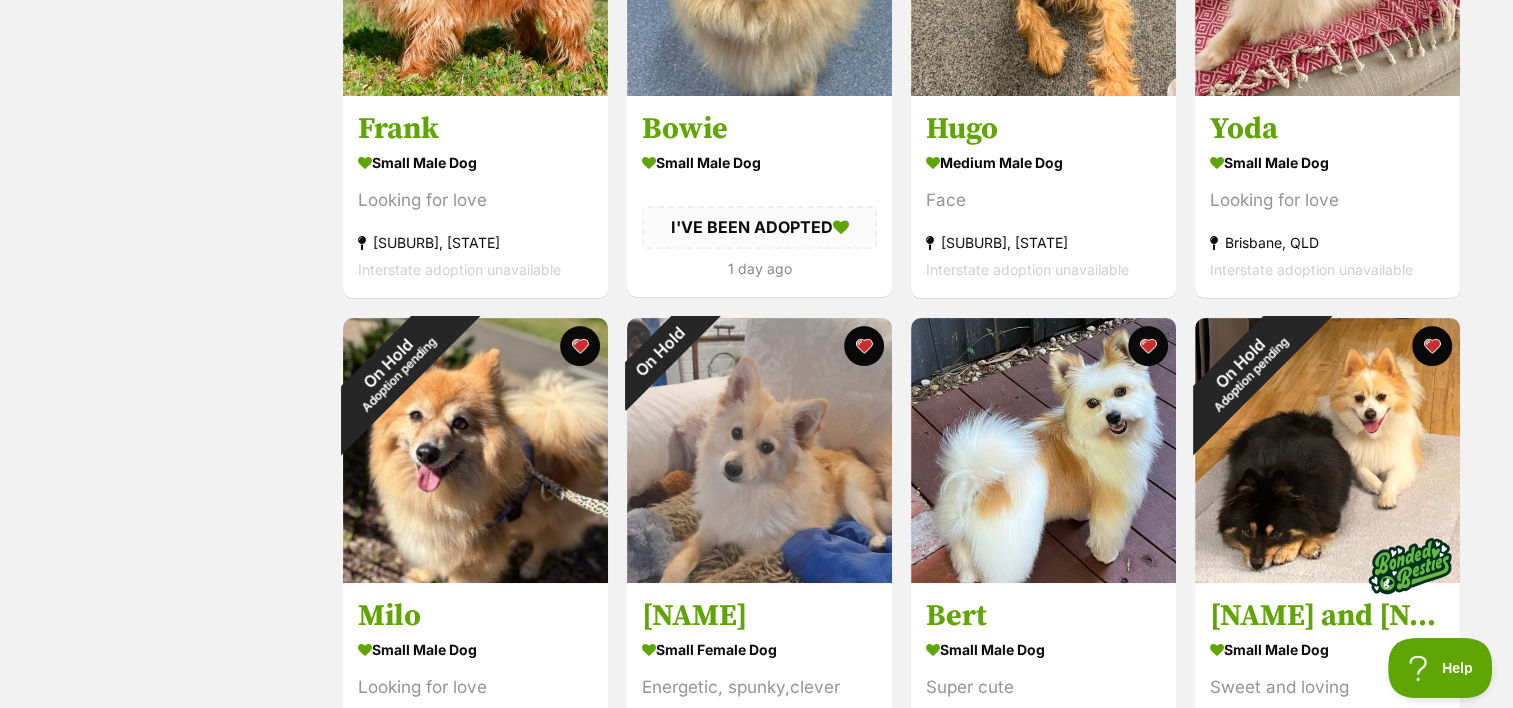 scroll, scrollTop: 597, scrollLeft: 0, axis: vertical 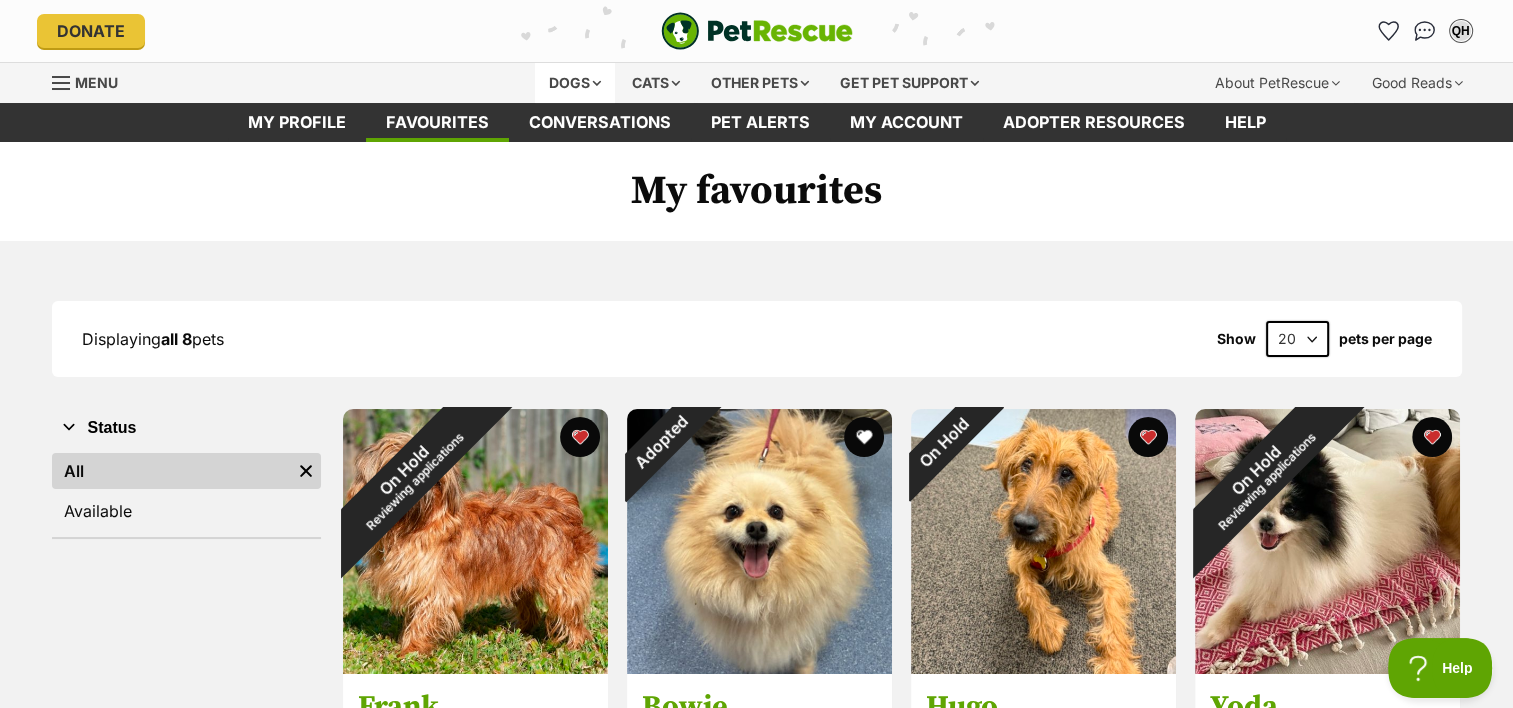 click on "Dogs" at bounding box center (575, 83) 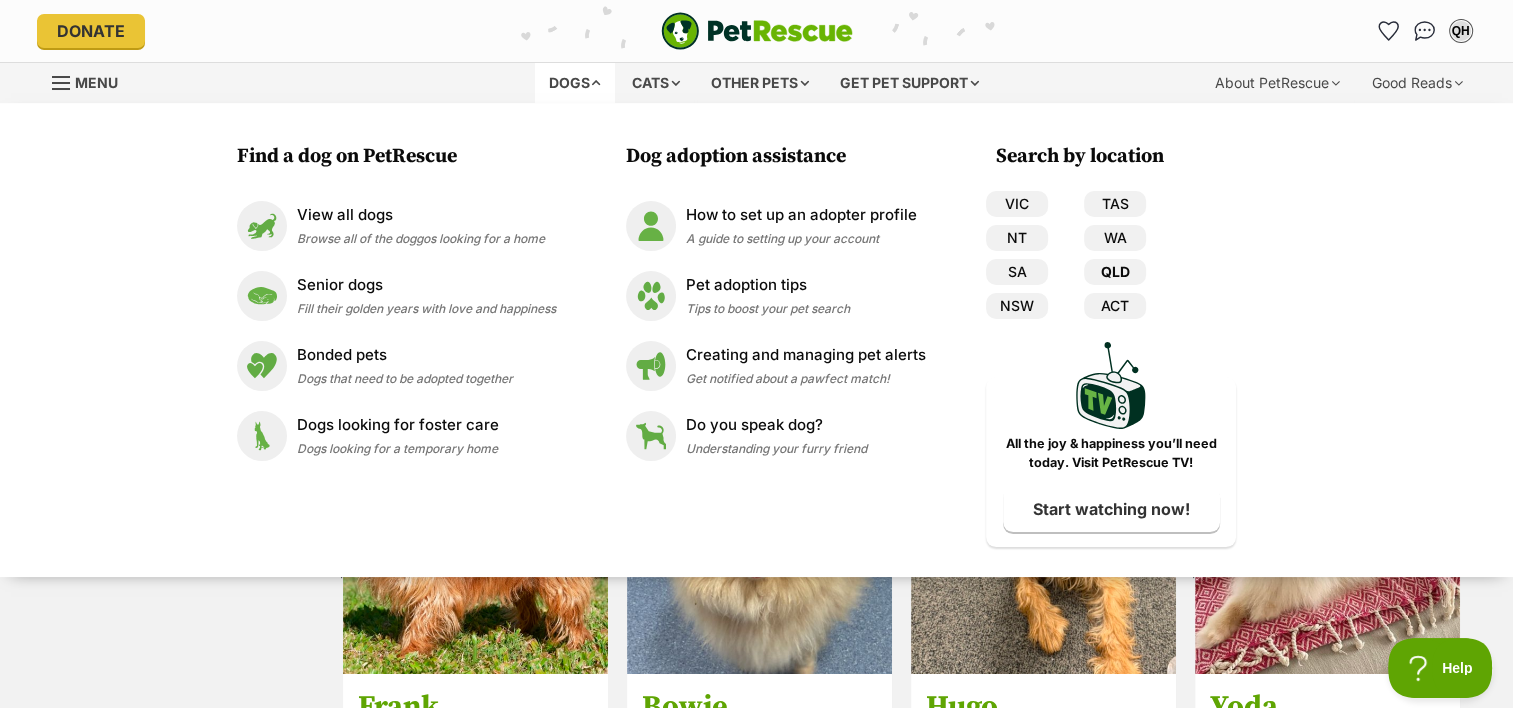click on "QLD" at bounding box center (1115, 272) 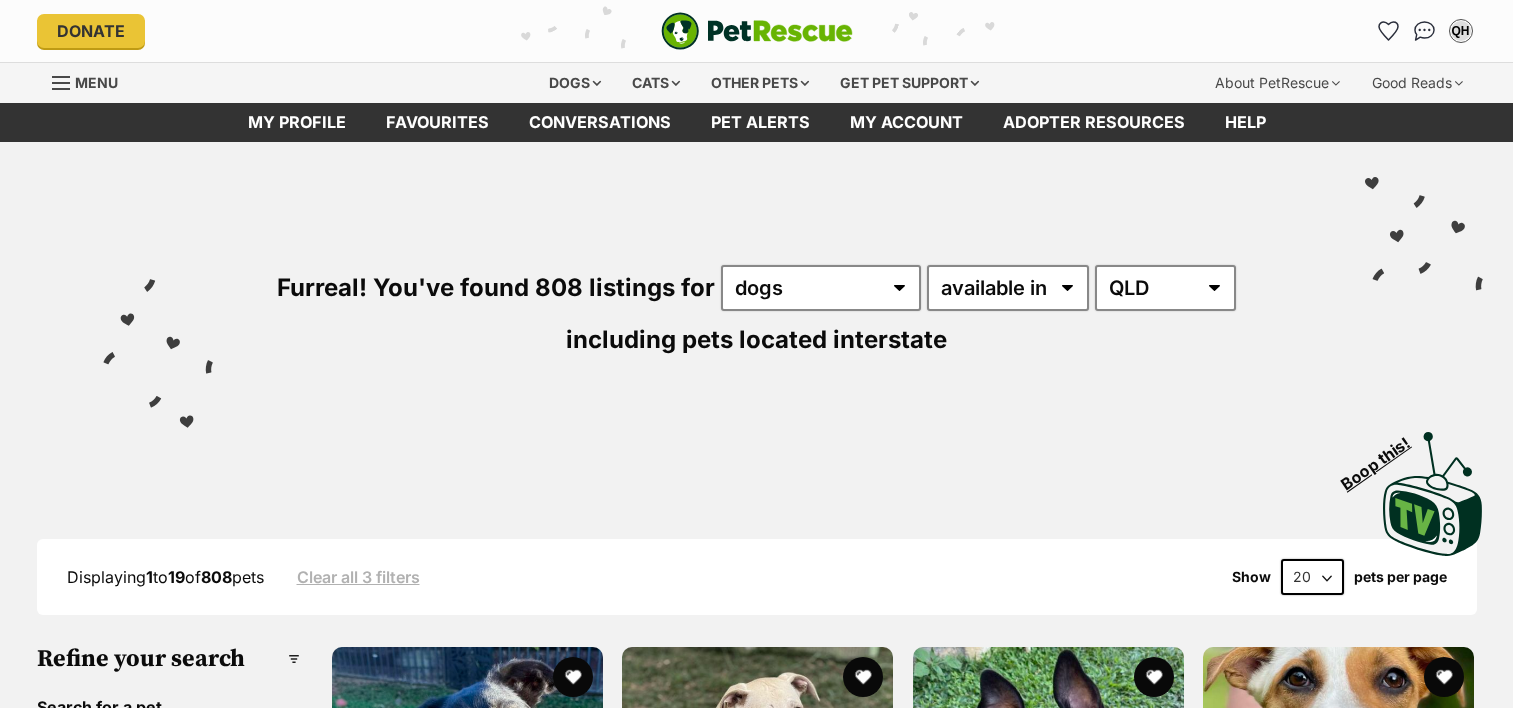 scroll, scrollTop: 0, scrollLeft: 0, axis: both 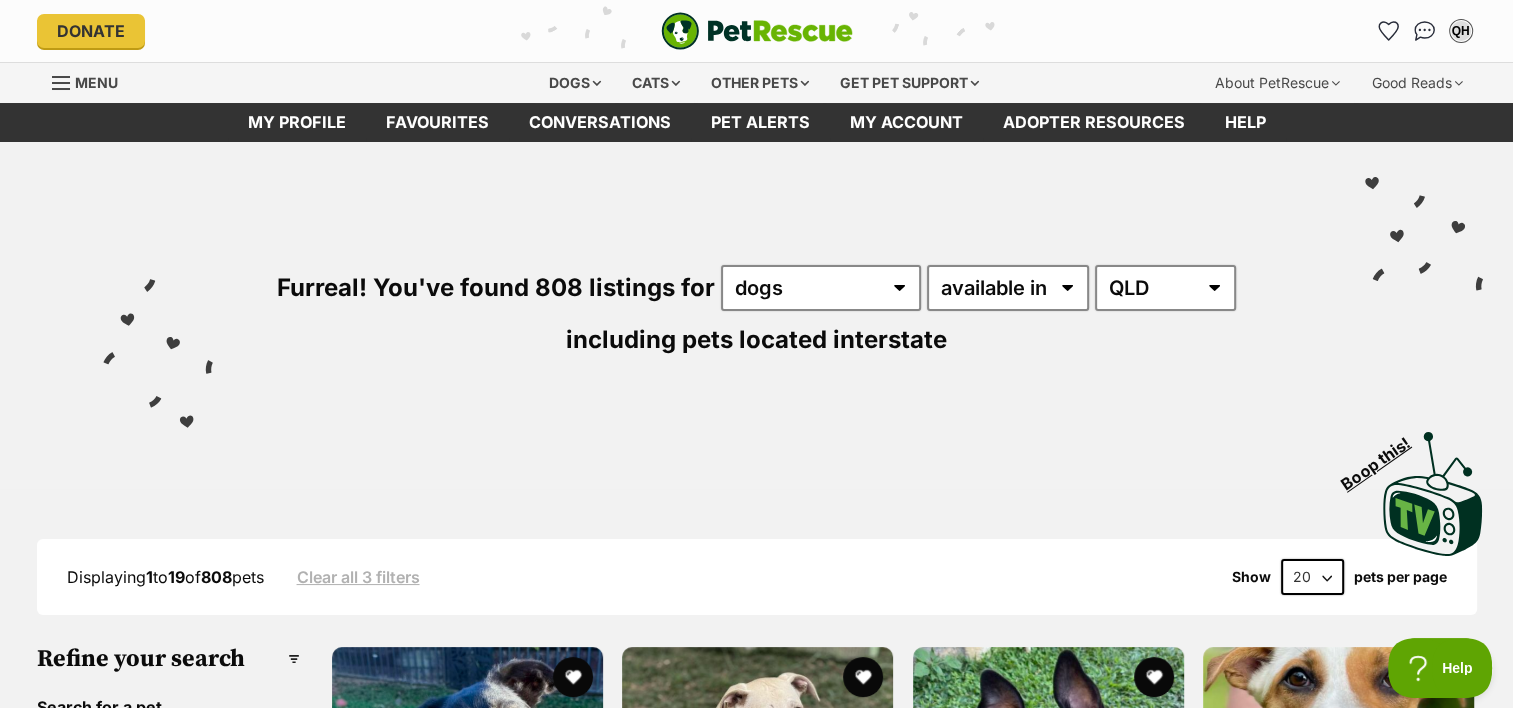 click on "20 40 60" at bounding box center (1312, 577) 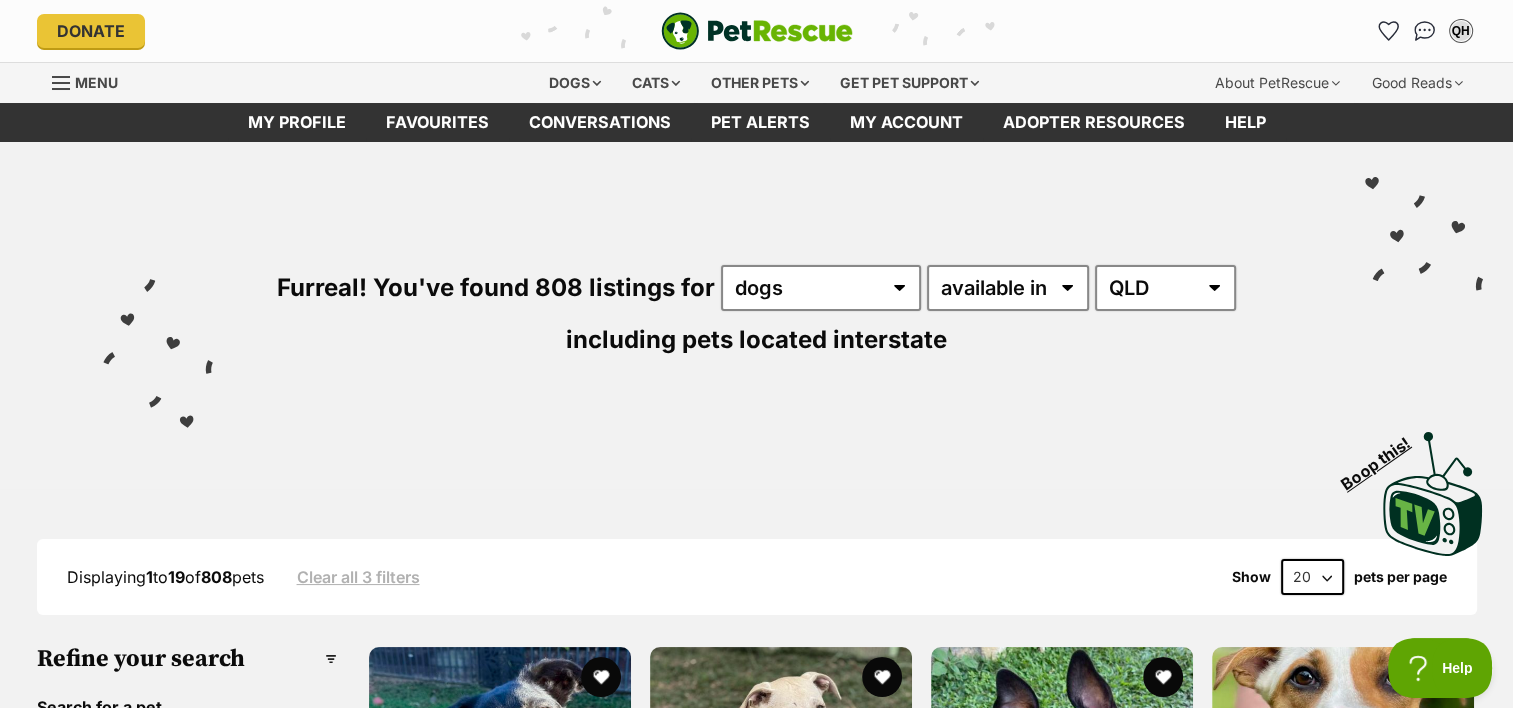 select on "60" 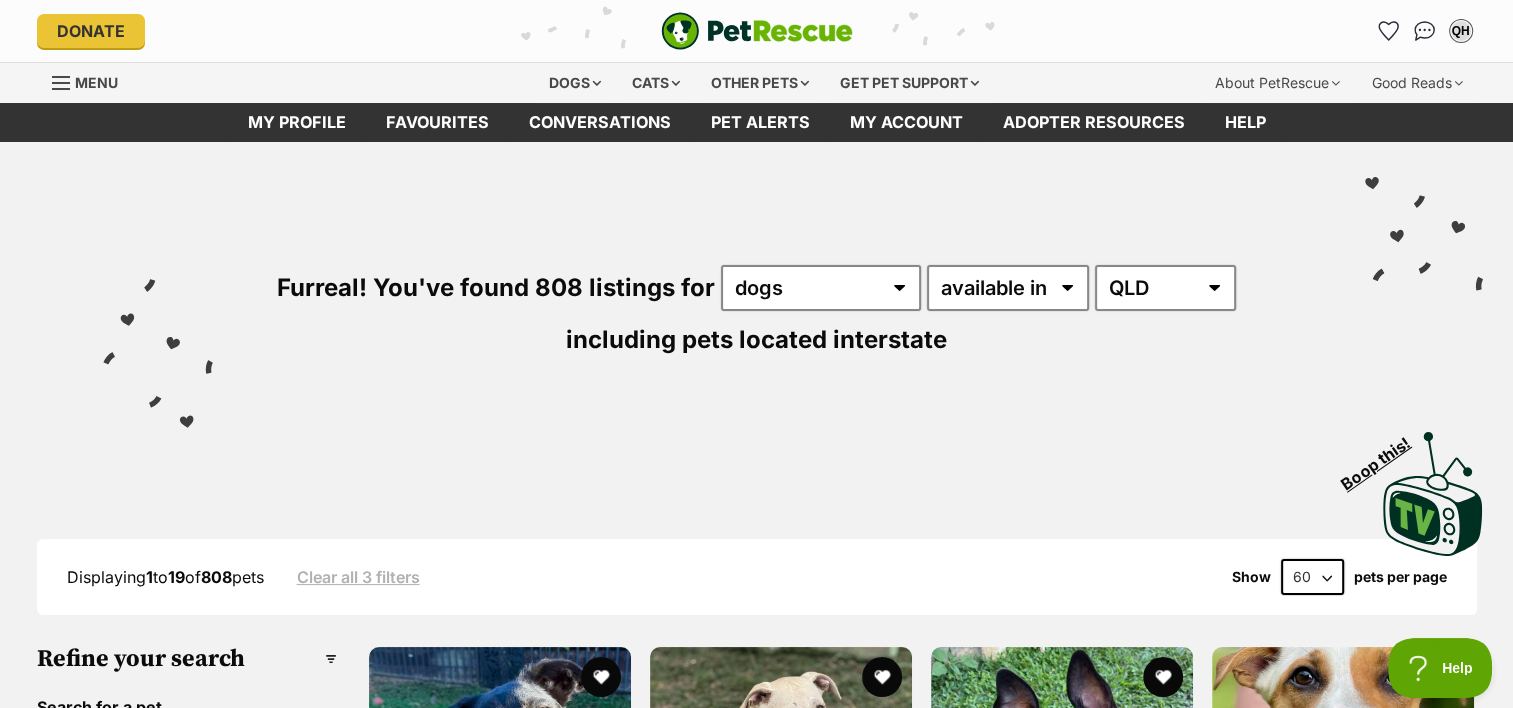 click on "20 40 60" at bounding box center (1312, 577) 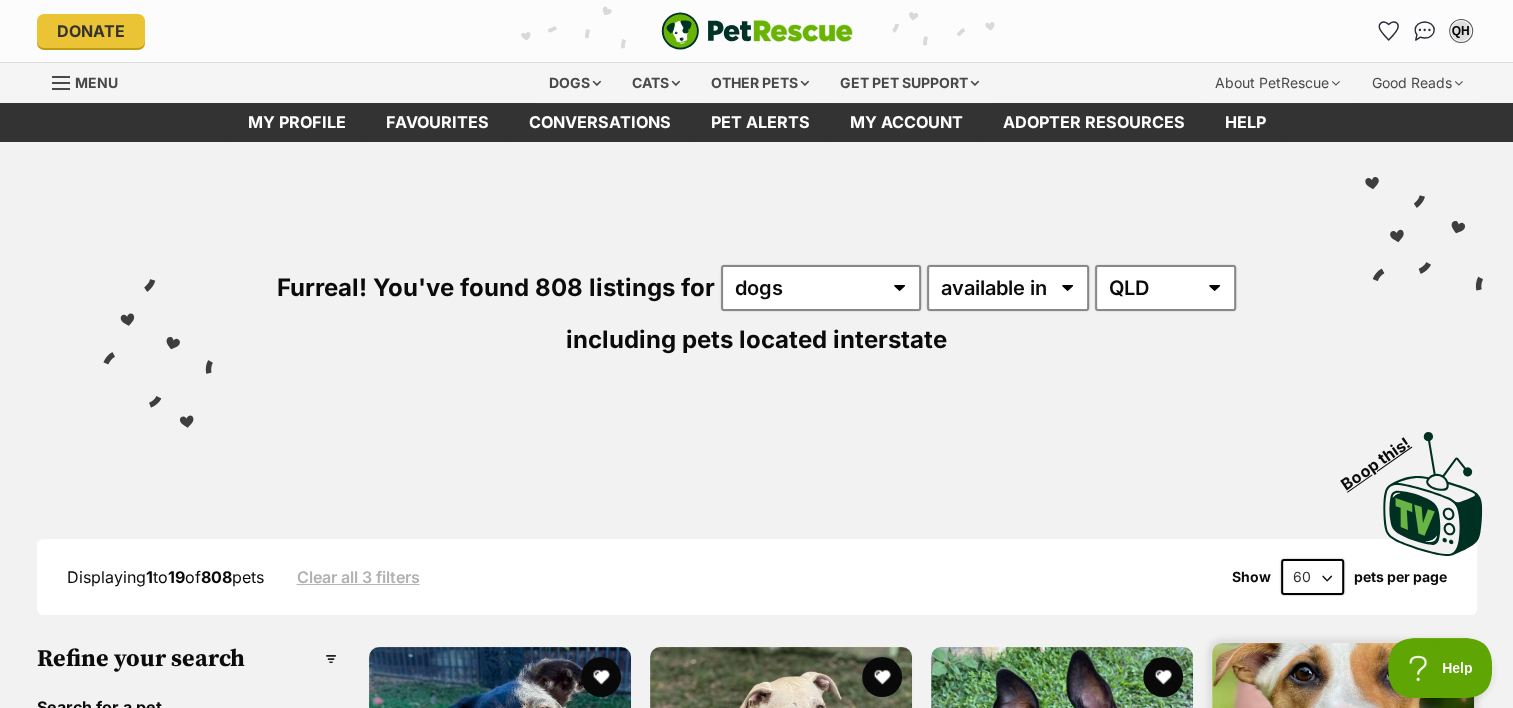 scroll, scrollTop: 0, scrollLeft: 0, axis: both 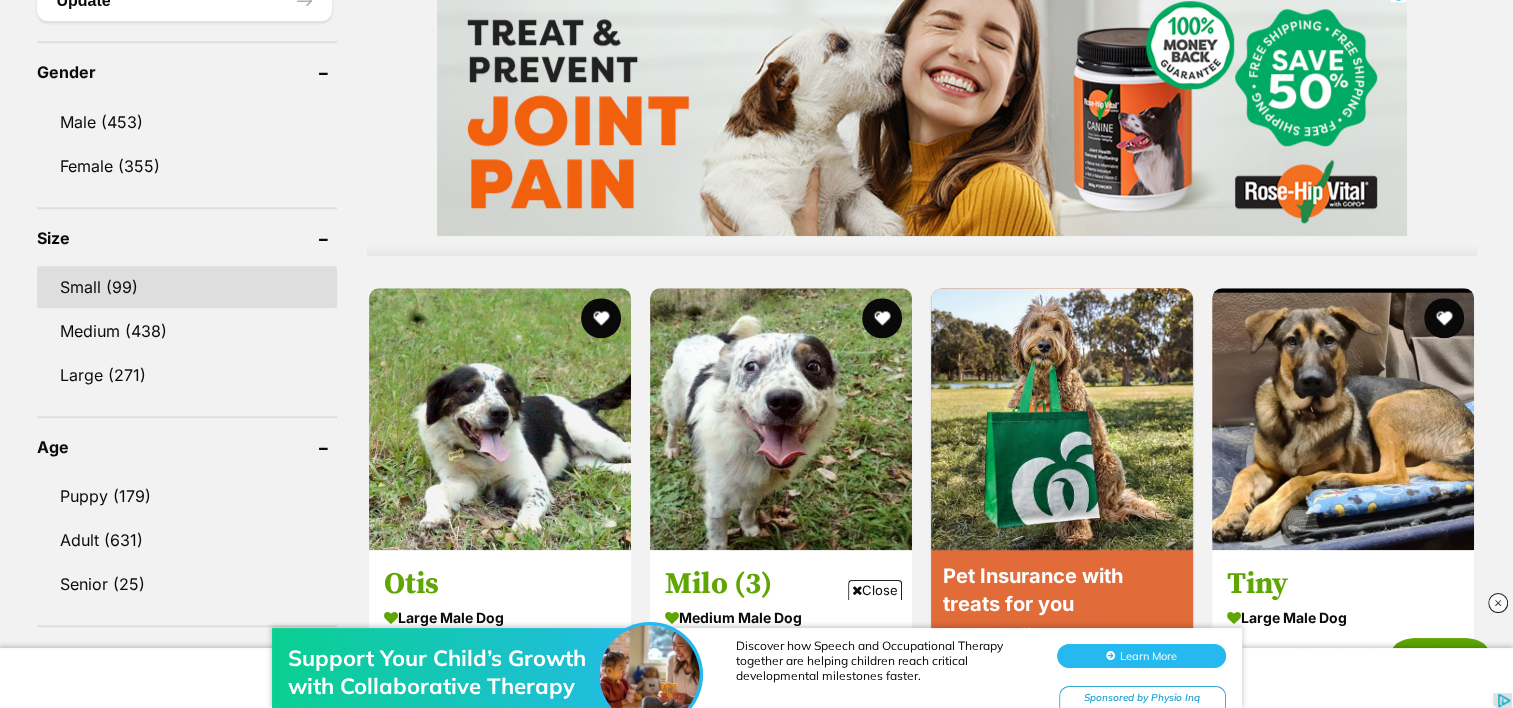 click on "Small (99)" at bounding box center [187, 287] 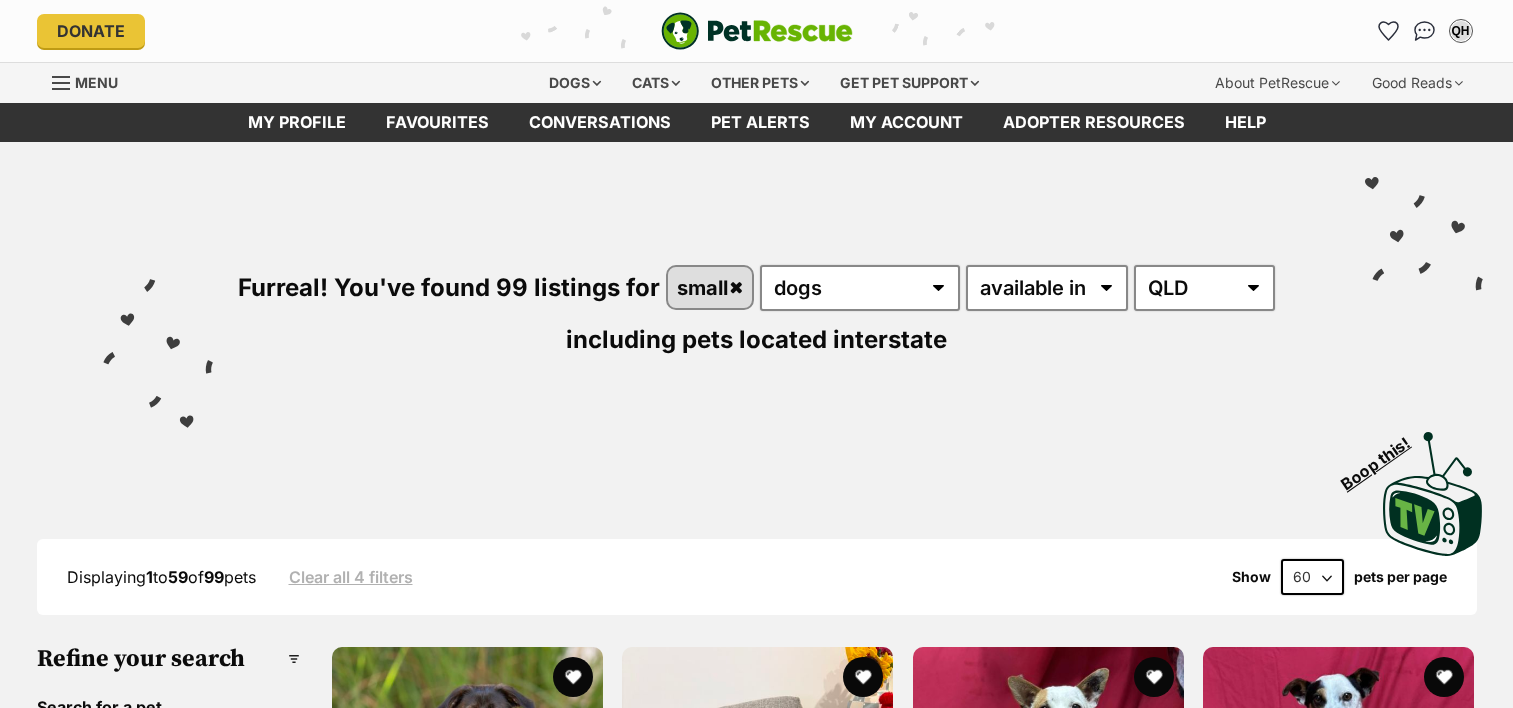 scroll, scrollTop: 0, scrollLeft: 0, axis: both 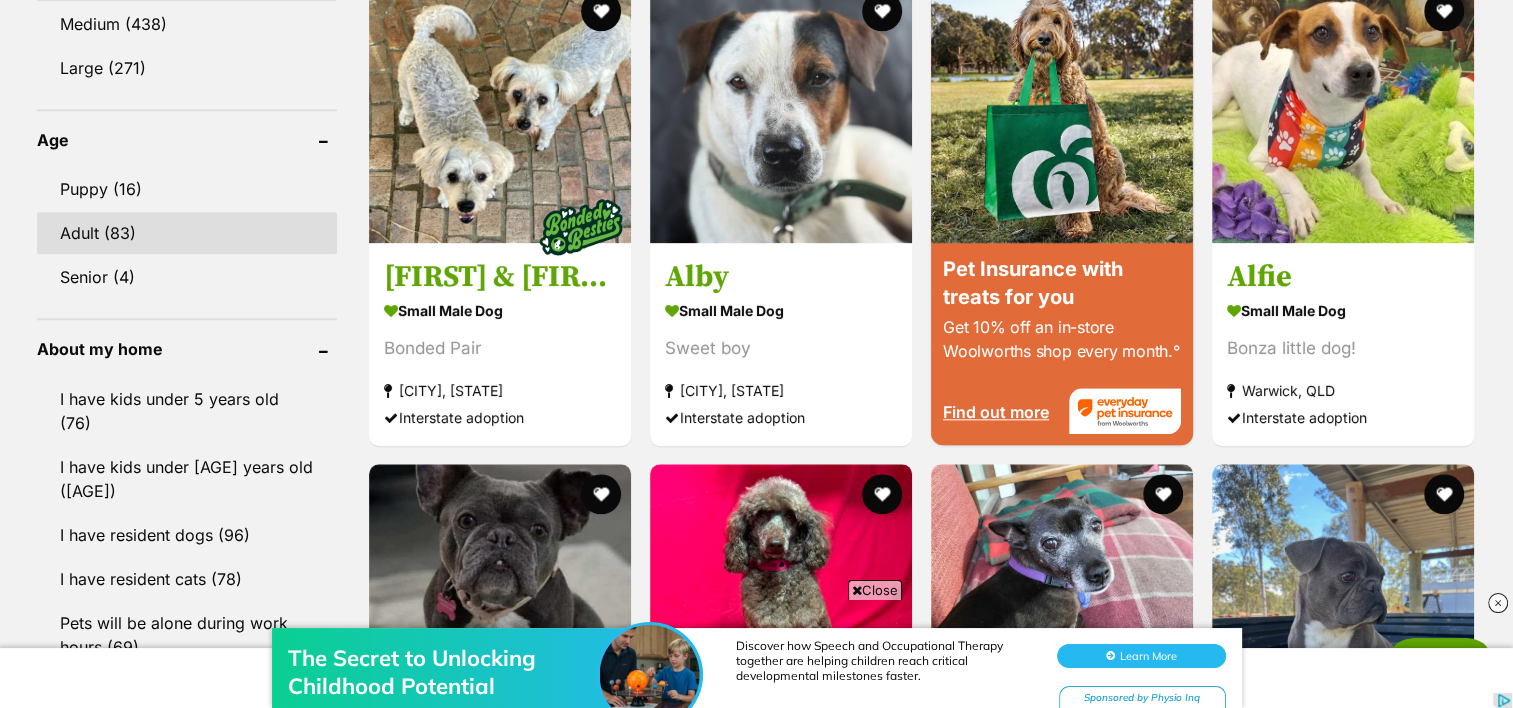 click on "Adult (83)" at bounding box center (187, 233) 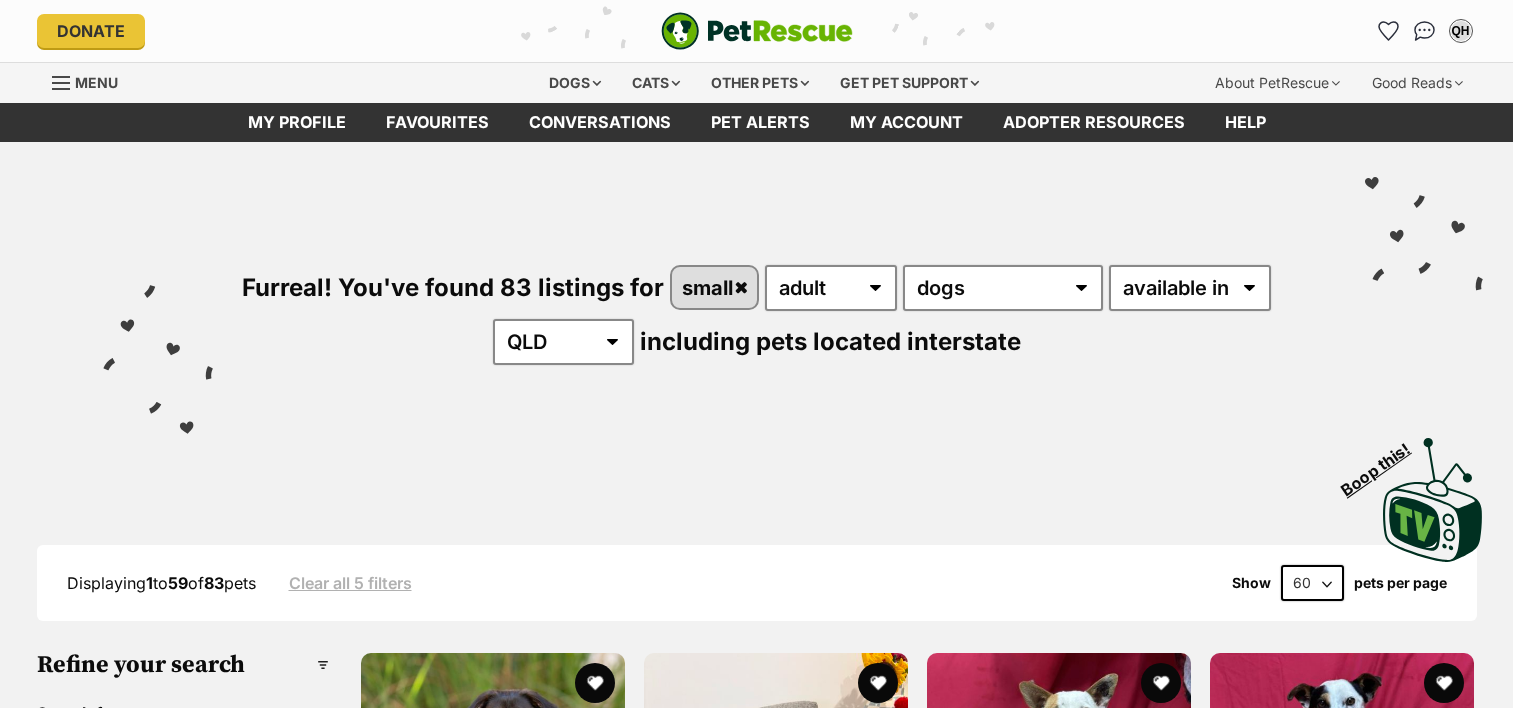 scroll, scrollTop: 0, scrollLeft: 0, axis: both 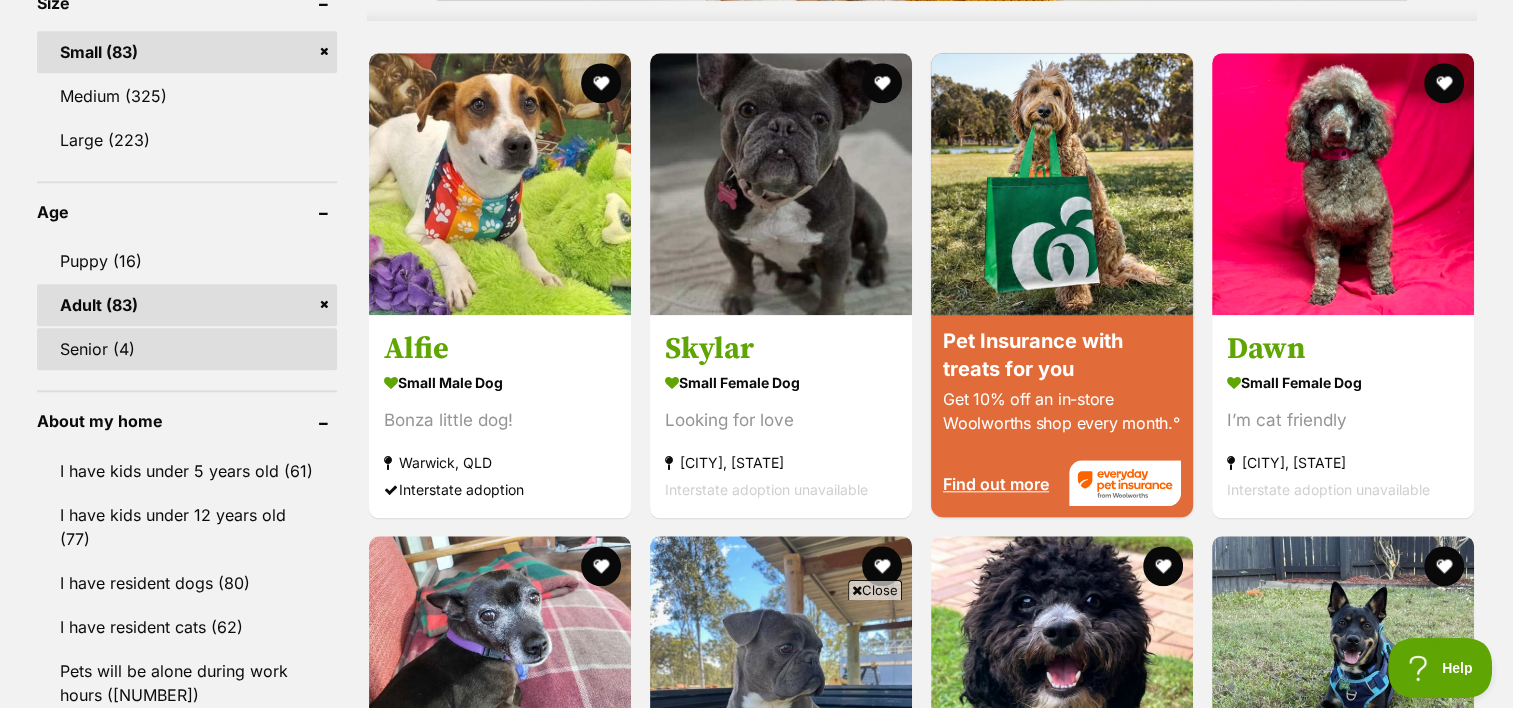 click on "Senior (4)" at bounding box center [187, 349] 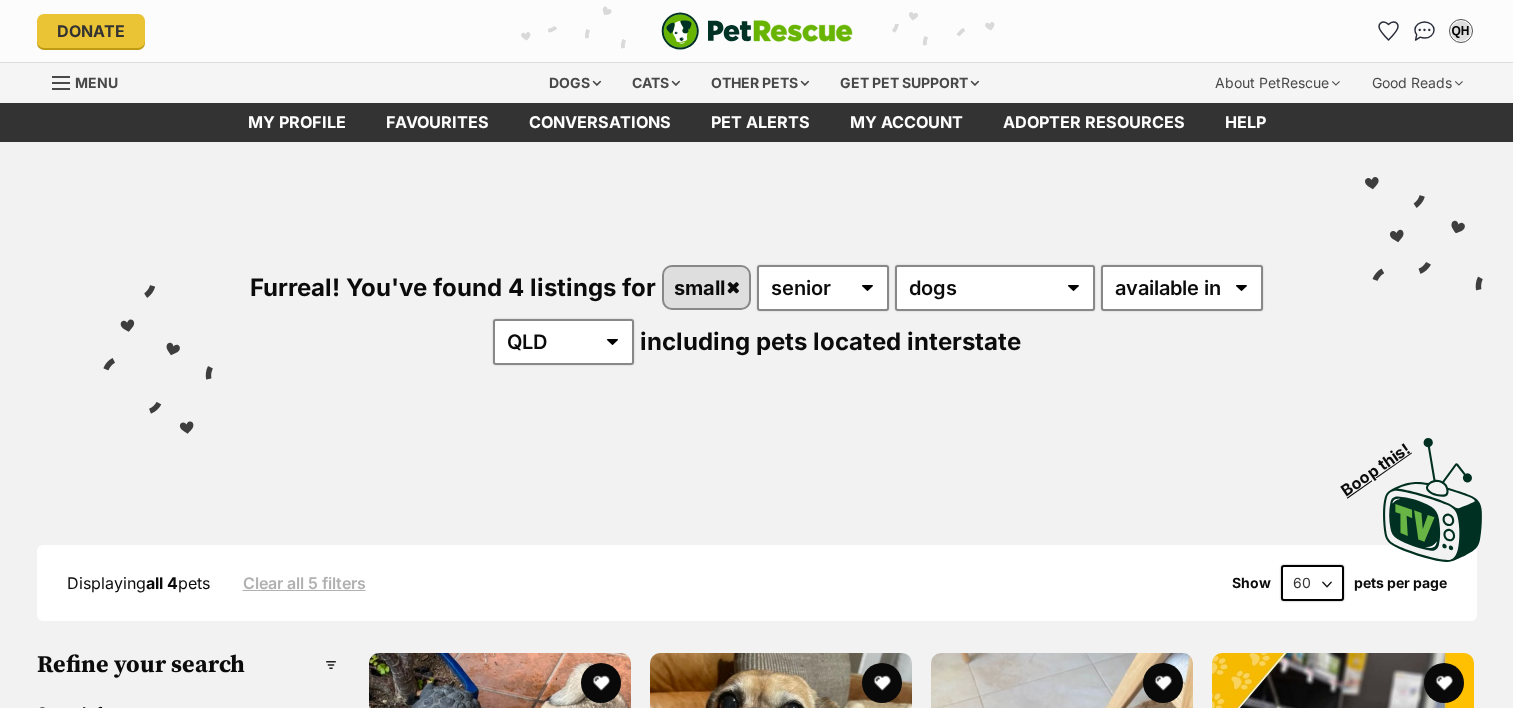 scroll, scrollTop: 0, scrollLeft: 0, axis: both 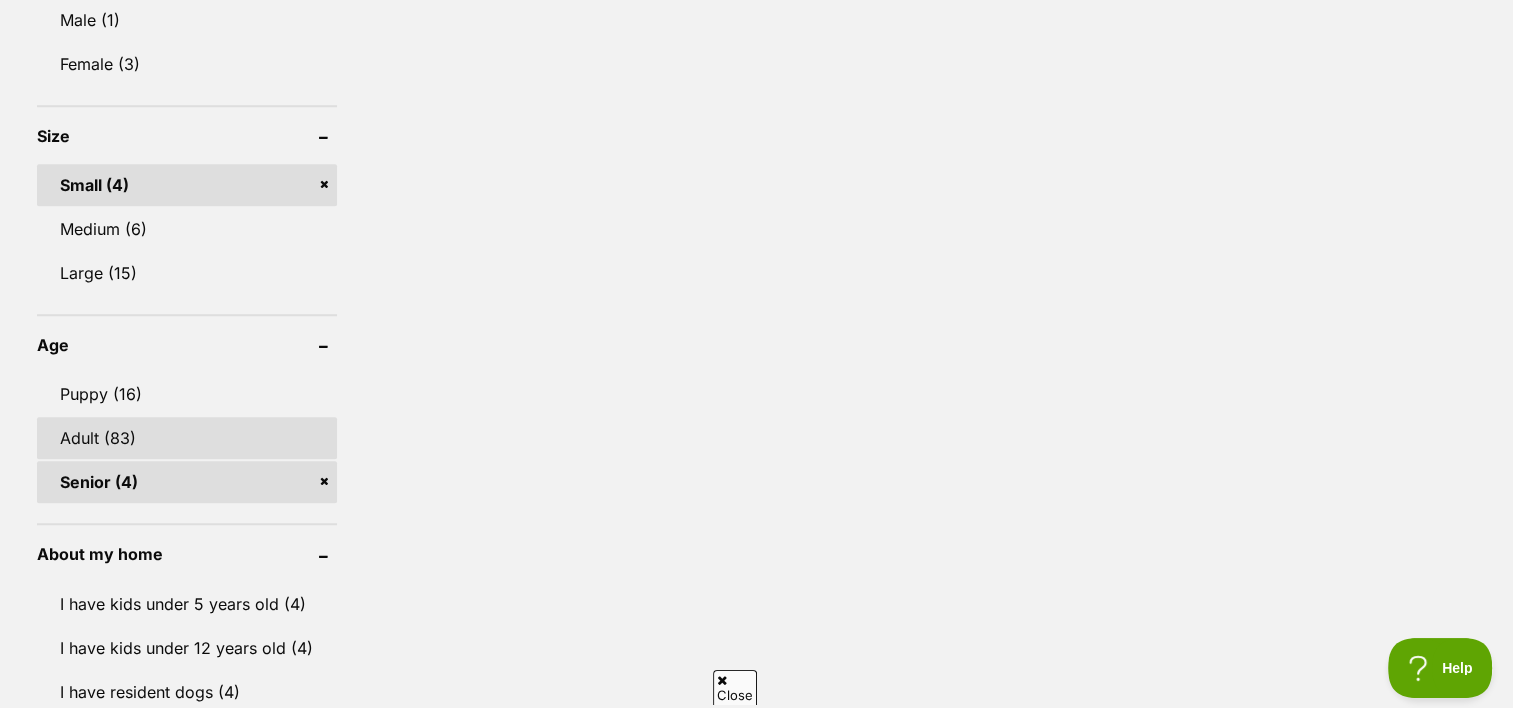 click on "Adult (83)" at bounding box center (187, 438) 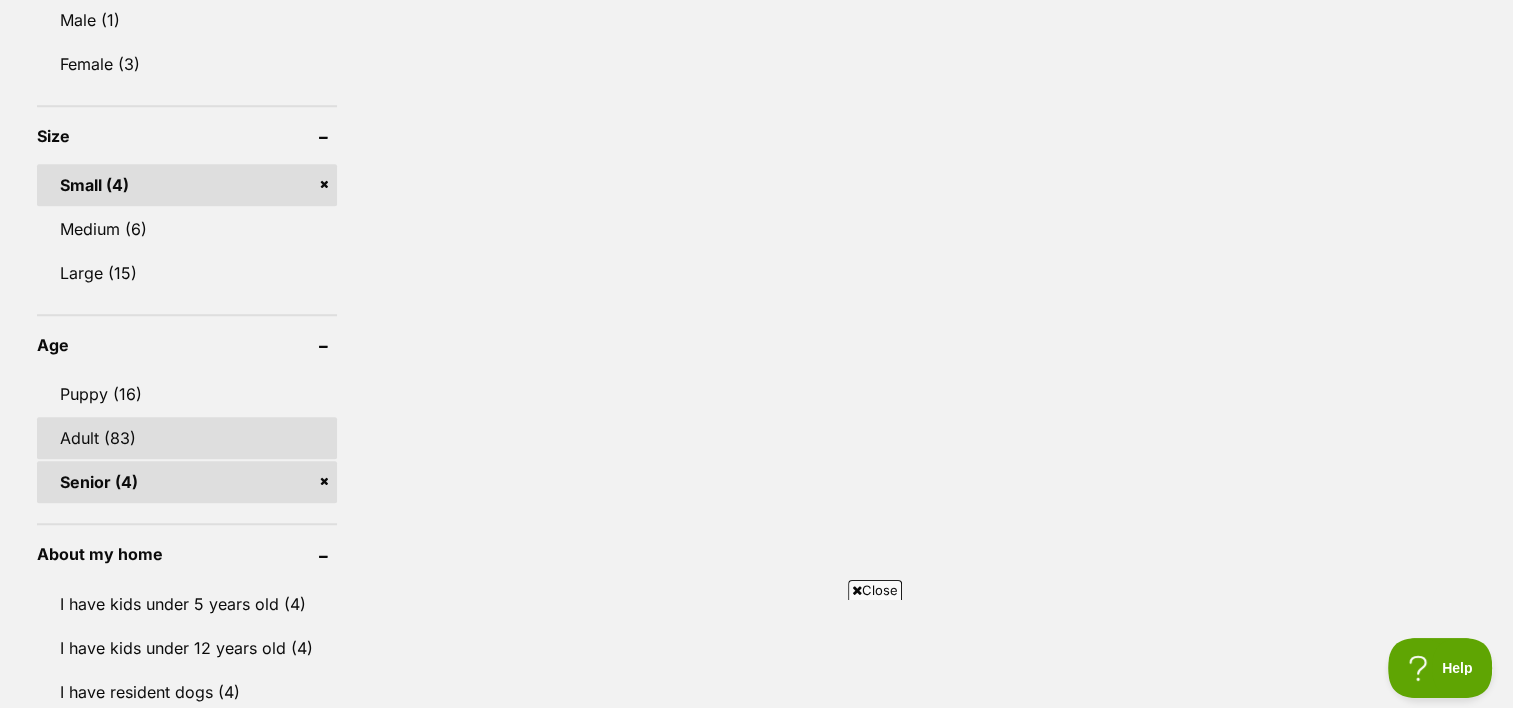 scroll, scrollTop: 0, scrollLeft: 0, axis: both 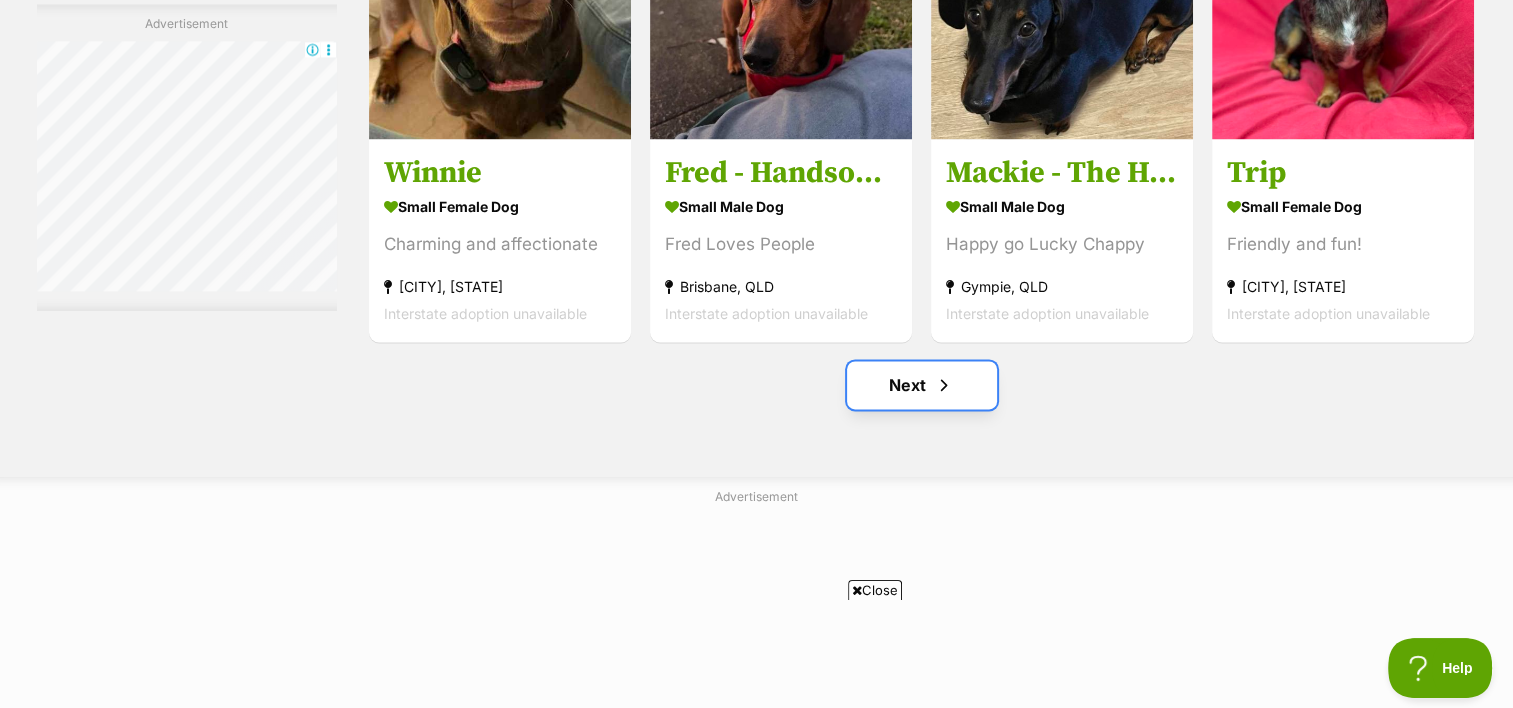 click on "Next" at bounding box center (922, 385) 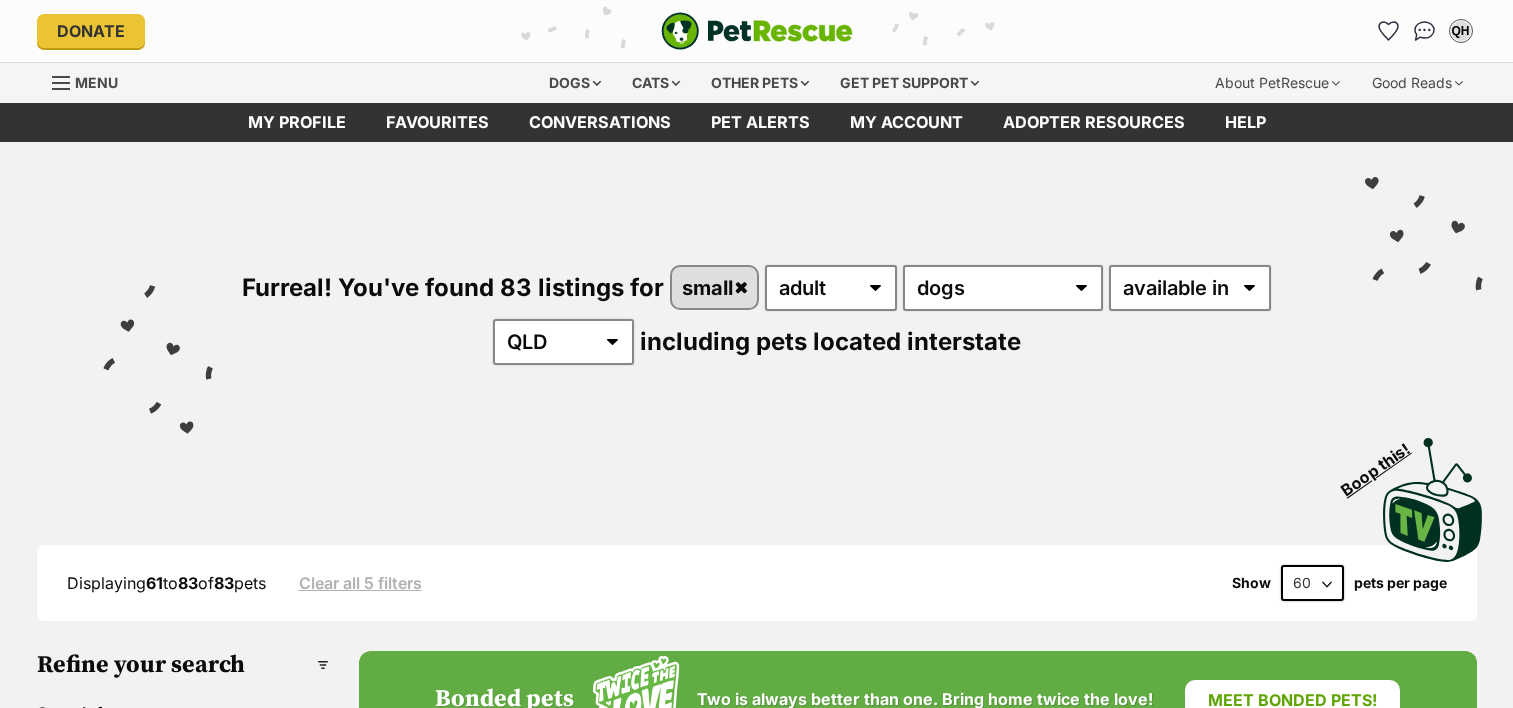 scroll, scrollTop: 0, scrollLeft: 0, axis: both 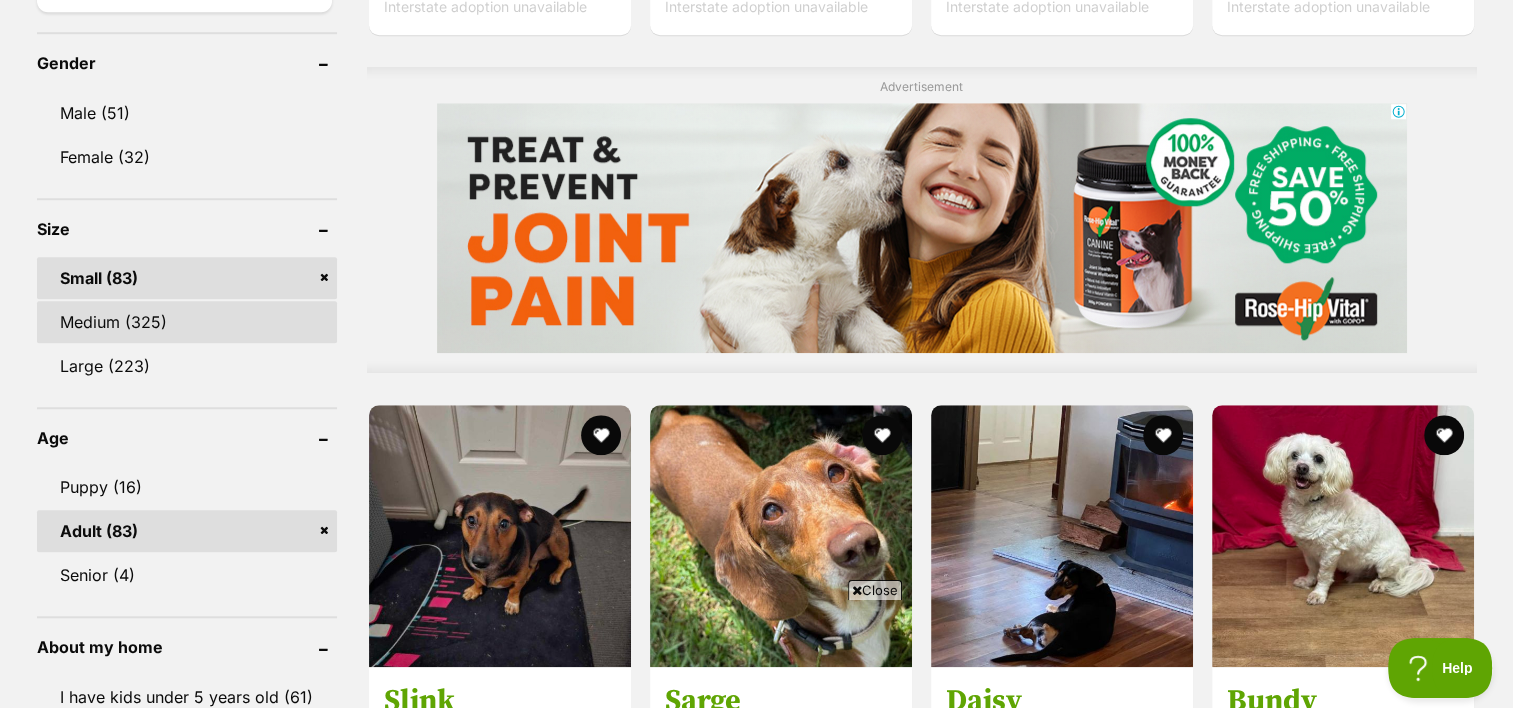 click on "Medium (325)" at bounding box center [187, 322] 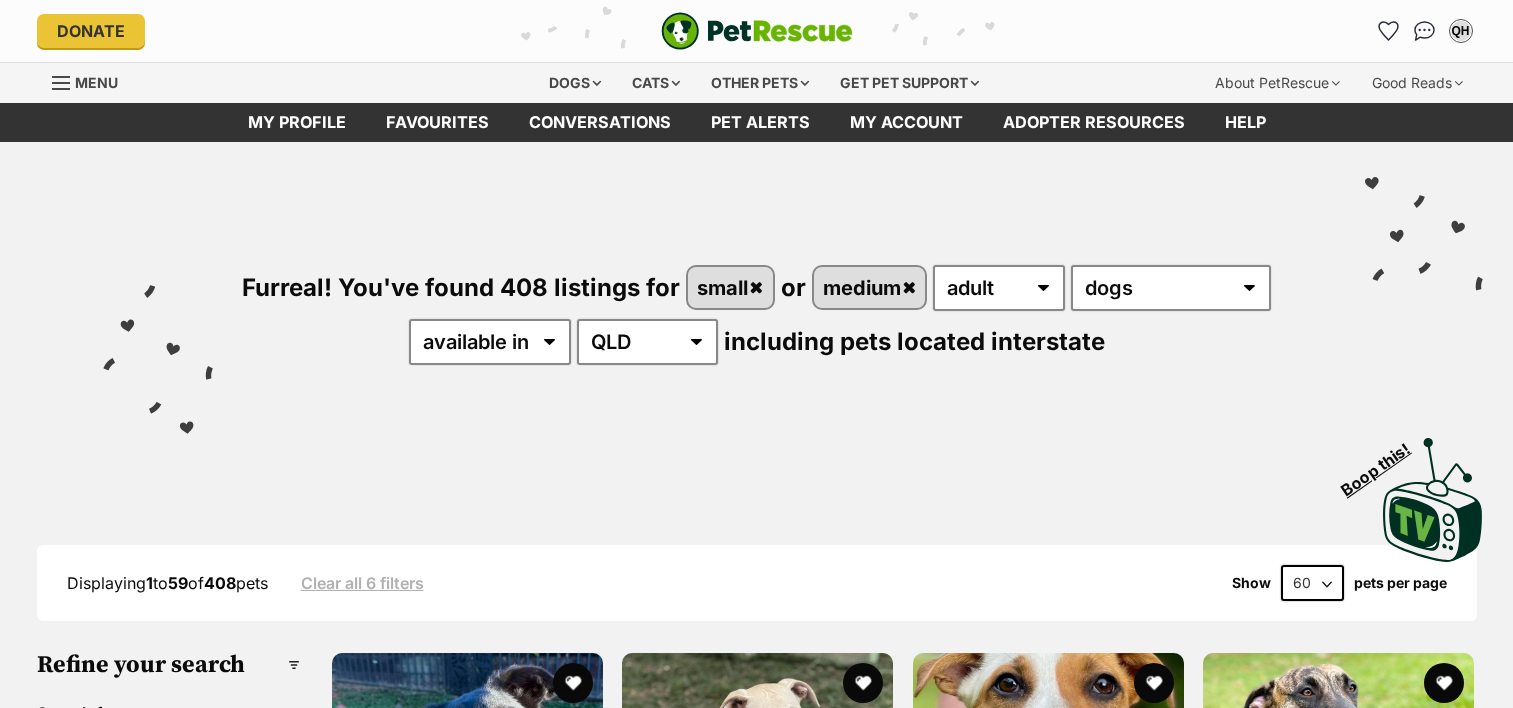 scroll, scrollTop: 0, scrollLeft: 0, axis: both 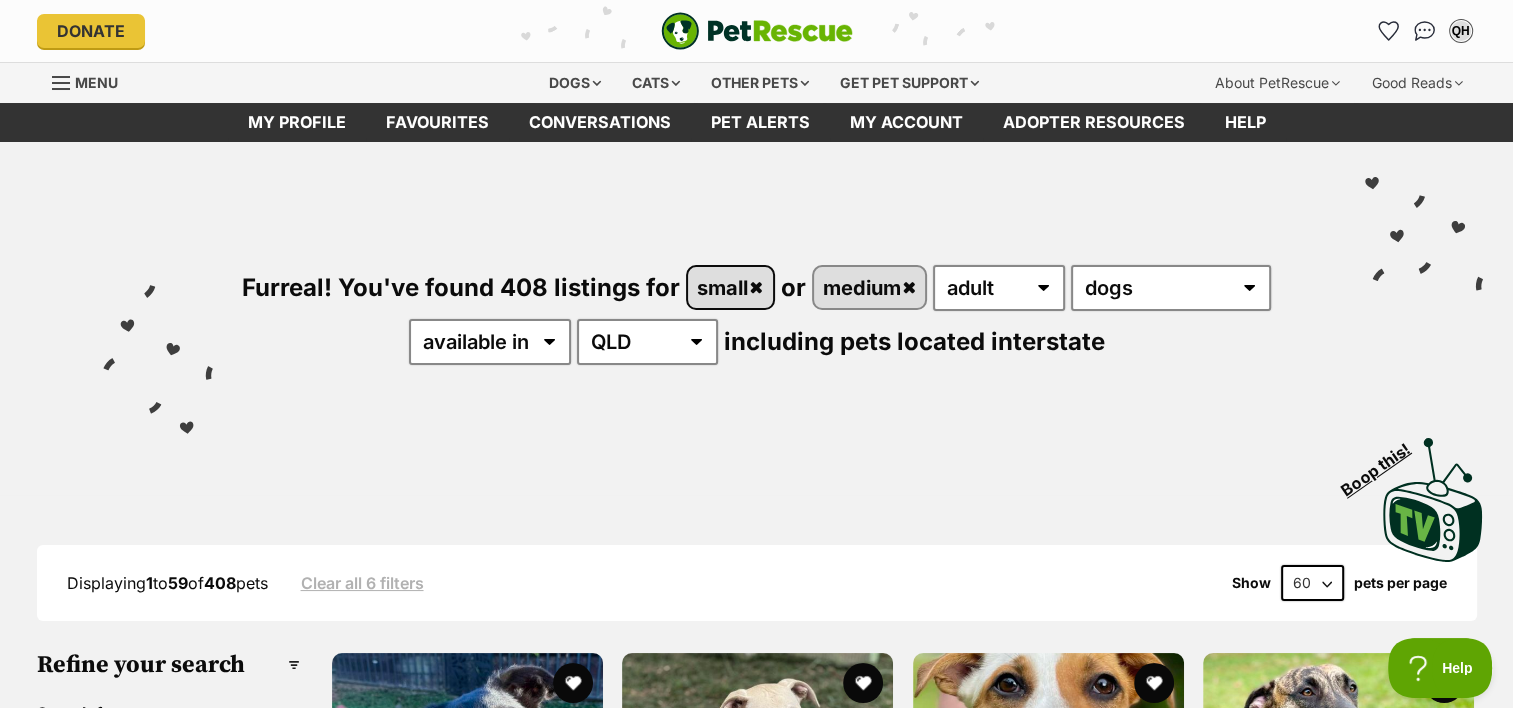 click on "small" at bounding box center (730, 287) 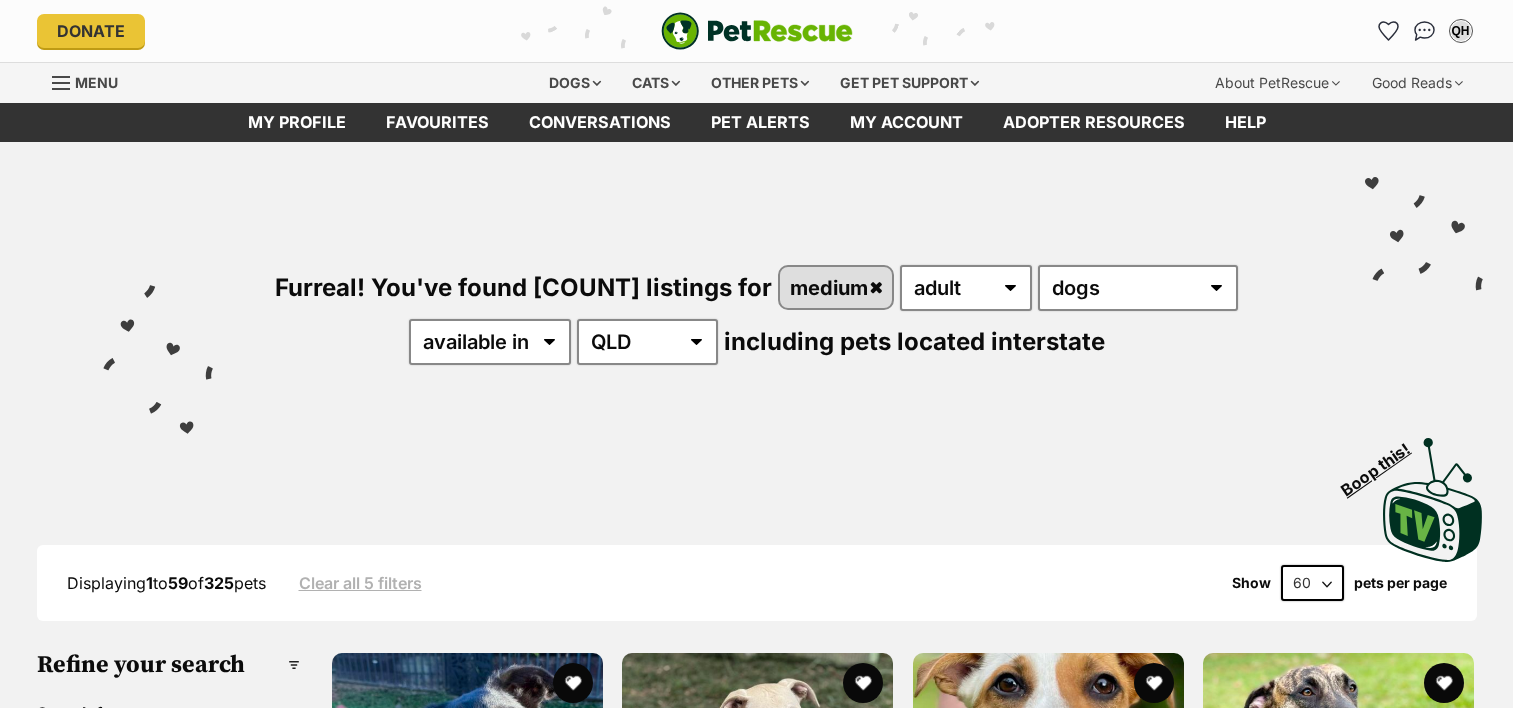scroll, scrollTop: 0, scrollLeft: 0, axis: both 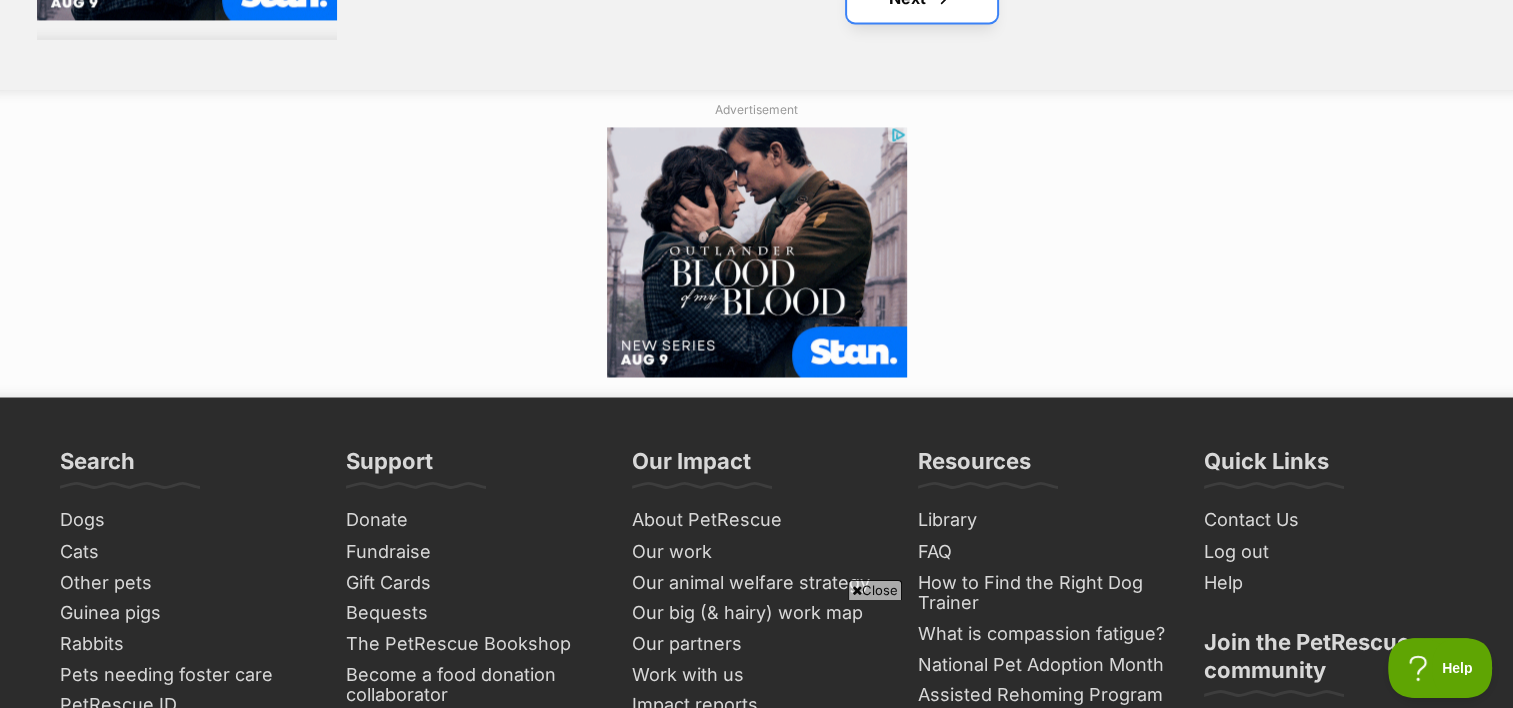 click on "Next" at bounding box center [922, -2] 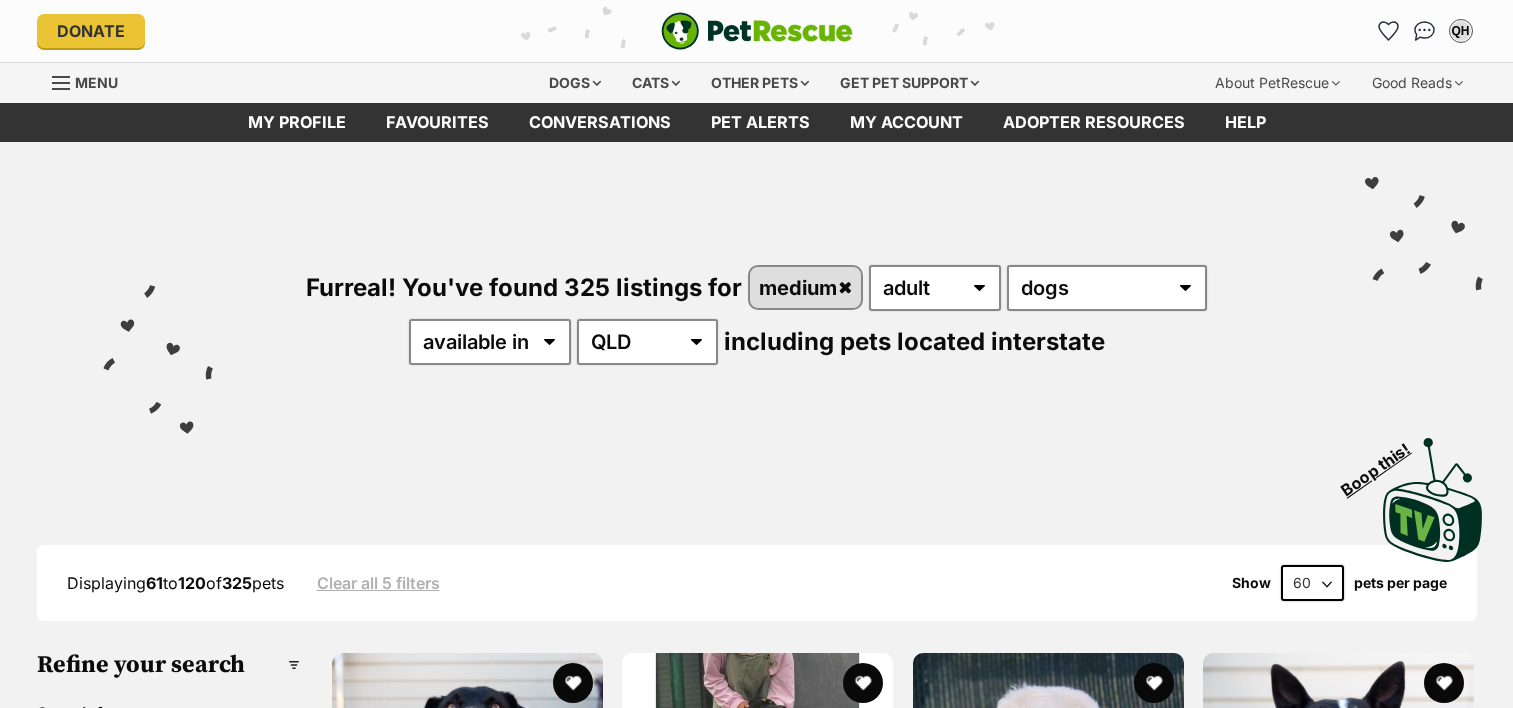 scroll, scrollTop: 0, scrollLeft: 0, axis: both 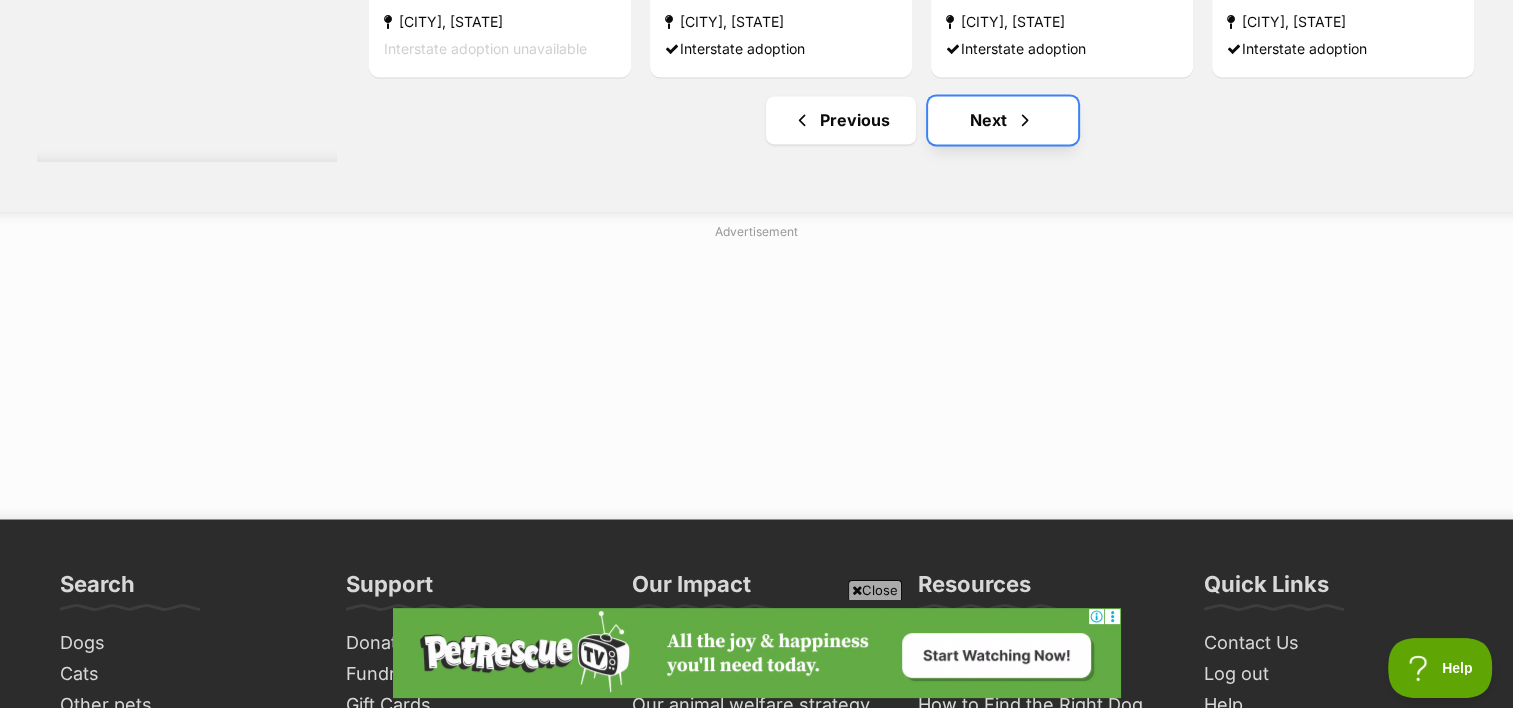 click on "Next" at bounding box center [1003, 120] 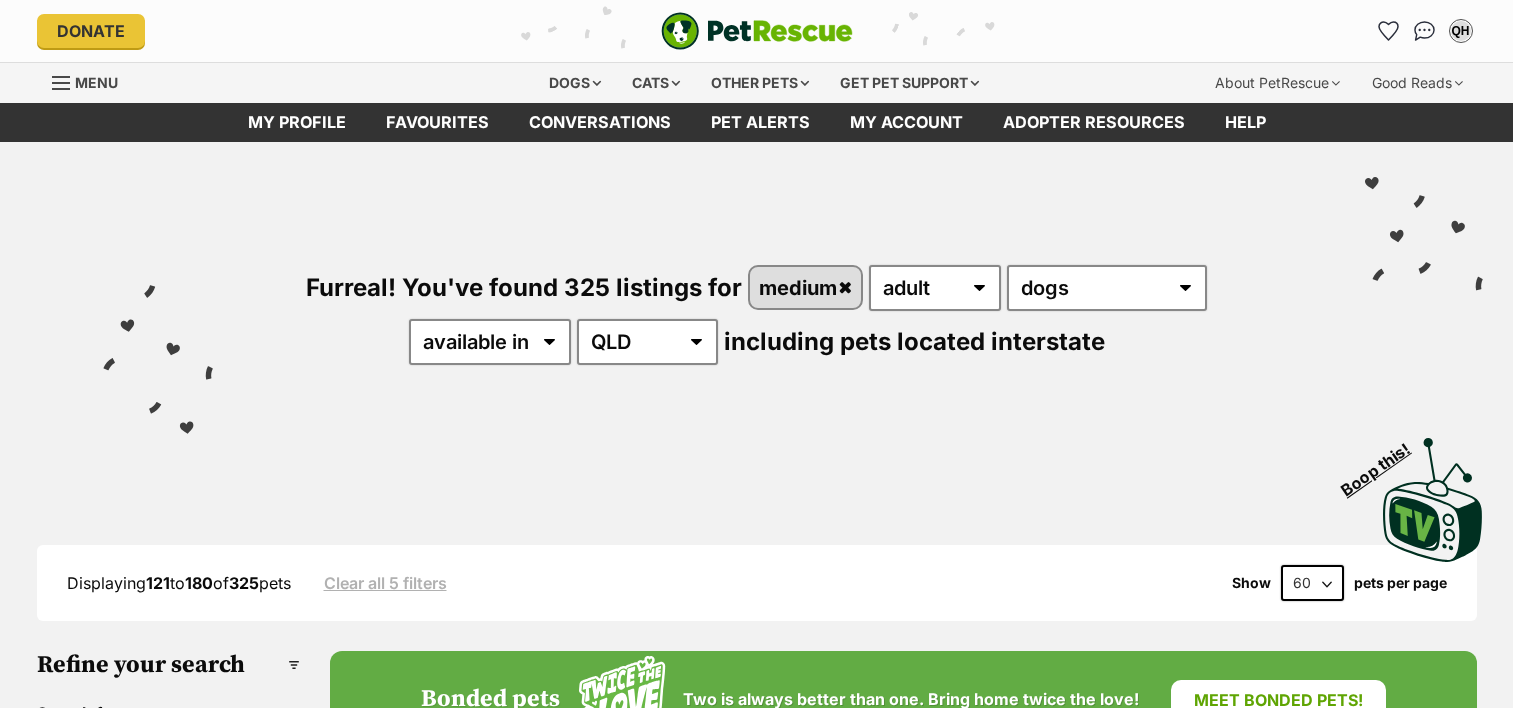 scroll, scrollTop: 0, scrollLeft: 0, axis: both 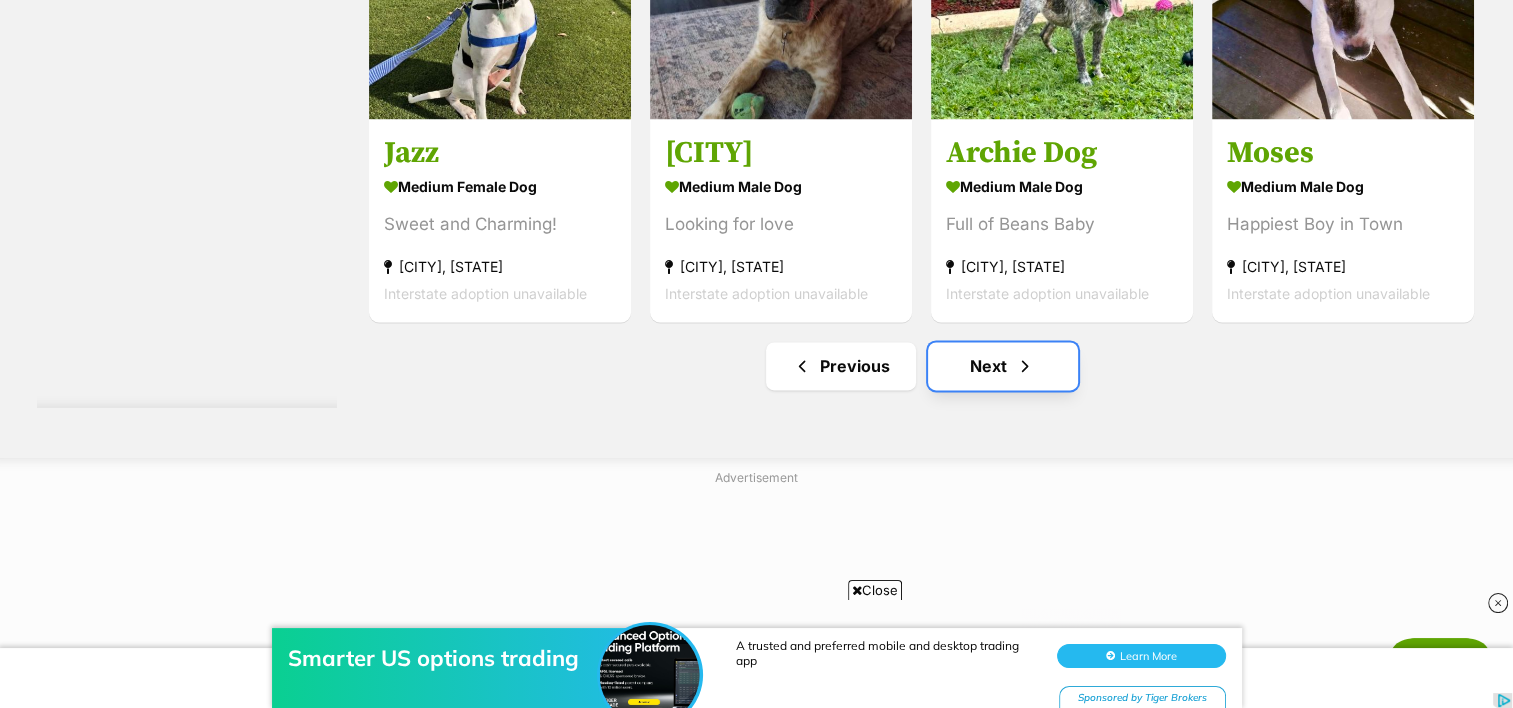 click on "Next" at bounding box center [1003, 366] 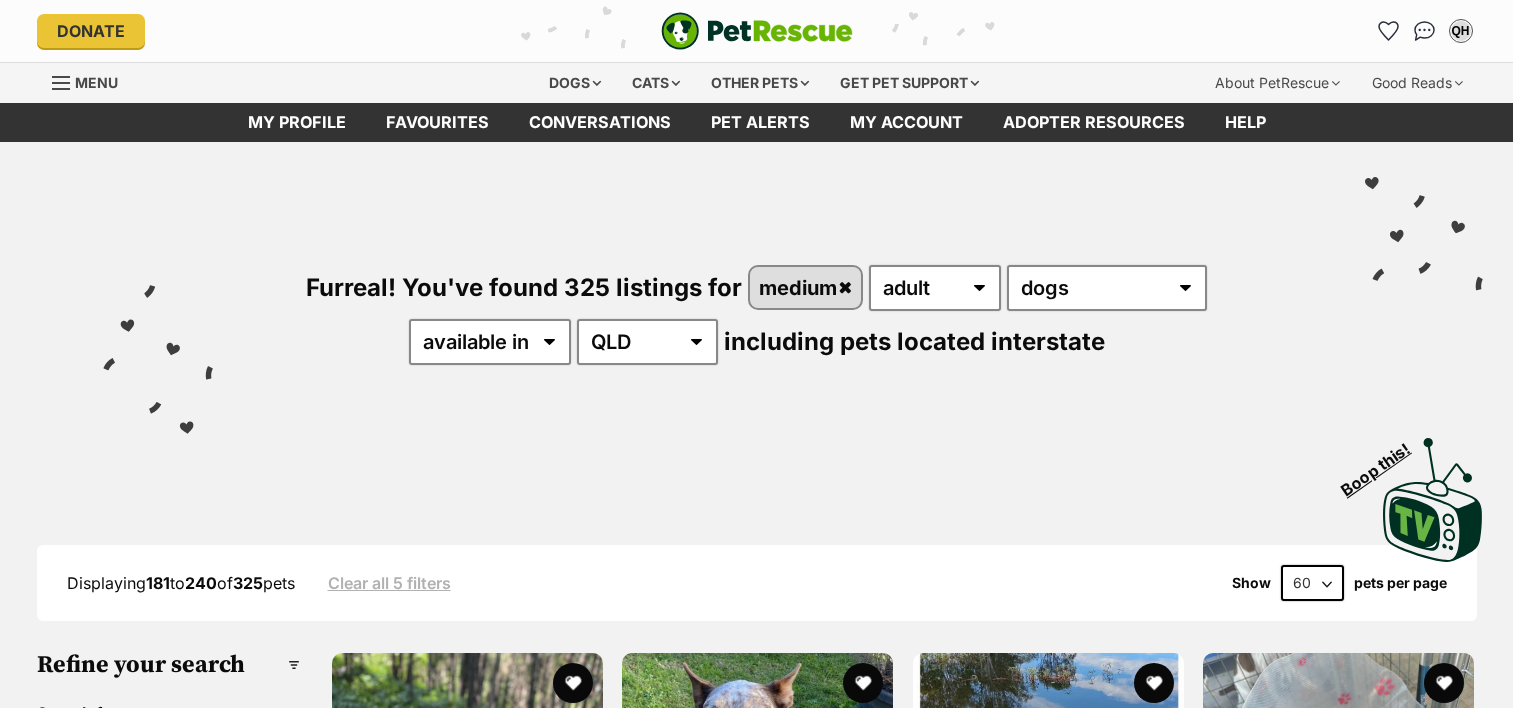 scroll, scrollTop: 0, scrollLeft: 0, axis: both 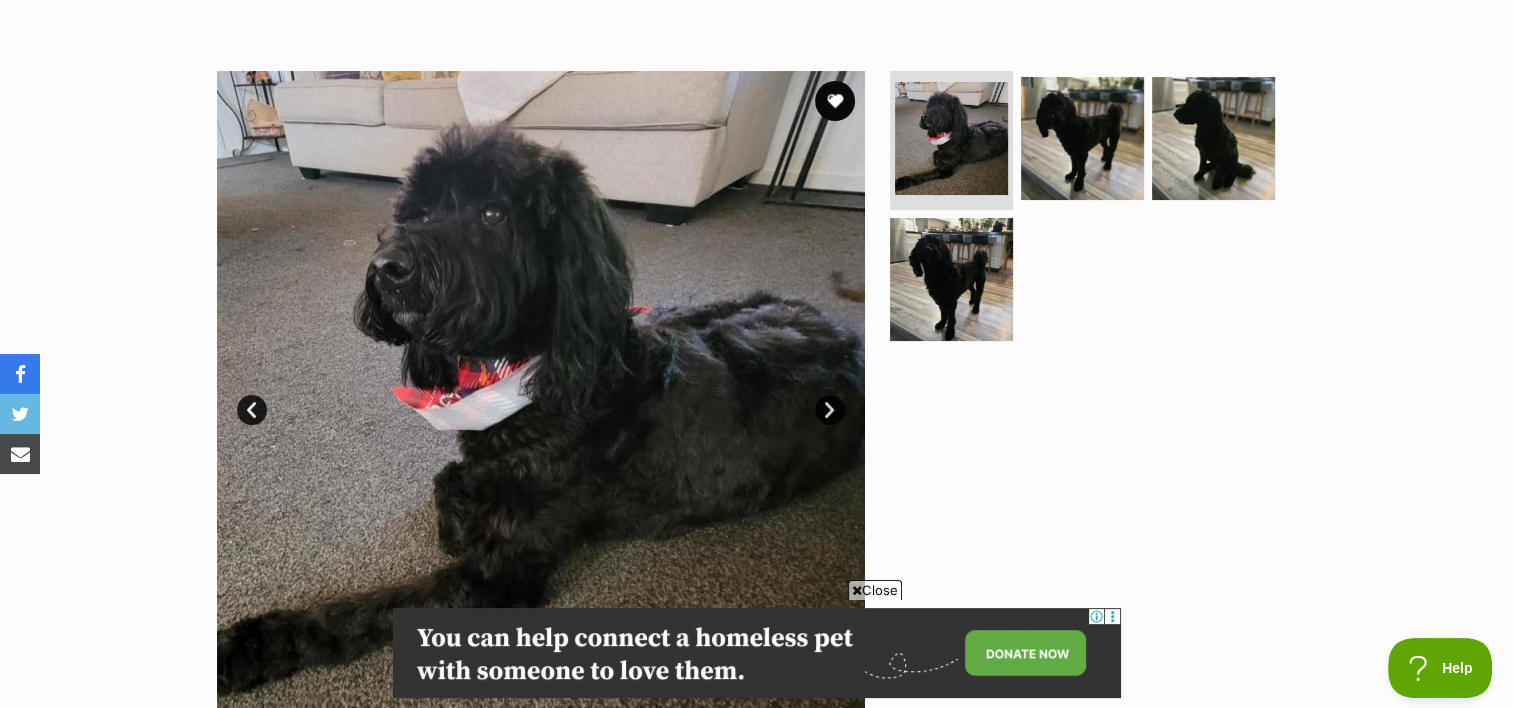 click on "Next" at bounding box center (830, 410) 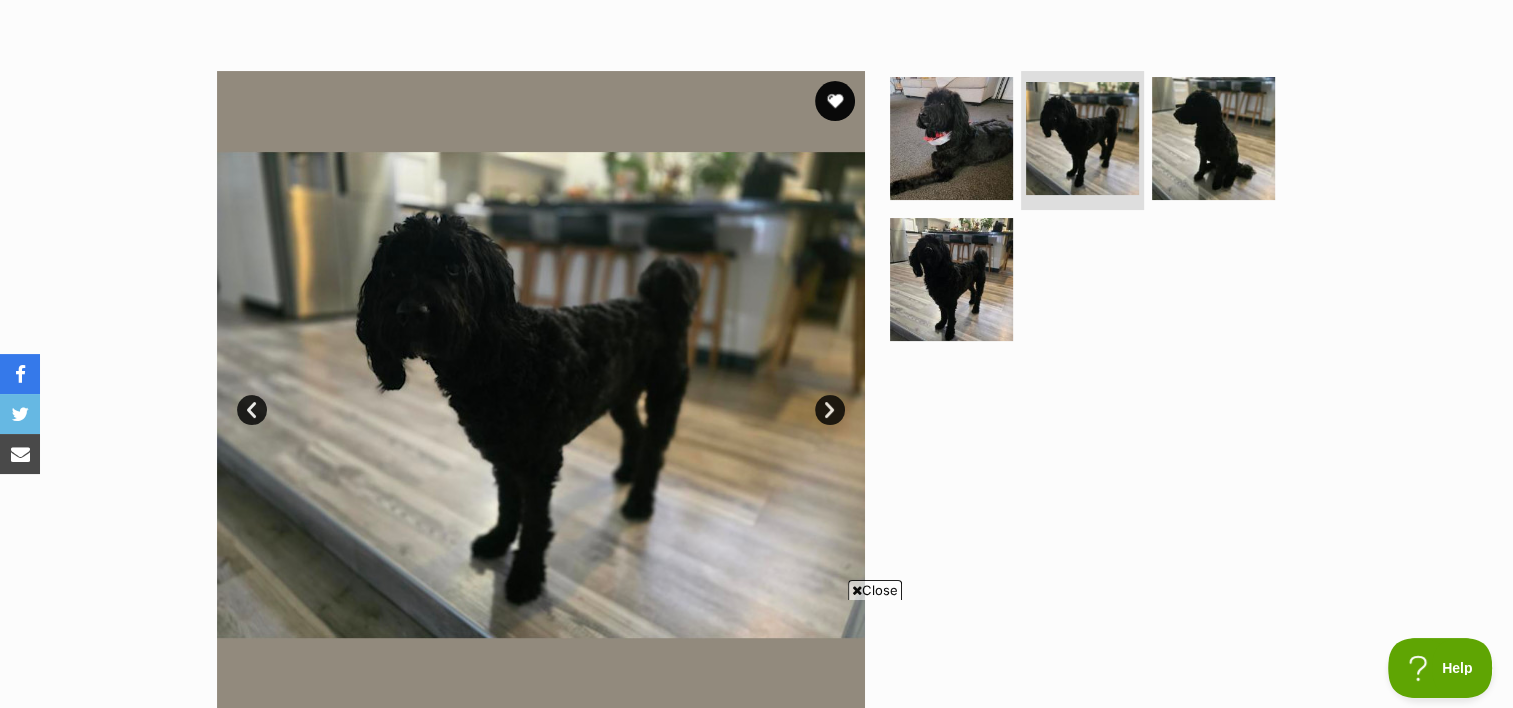 click on "Next" at bounding box center [830, 410] 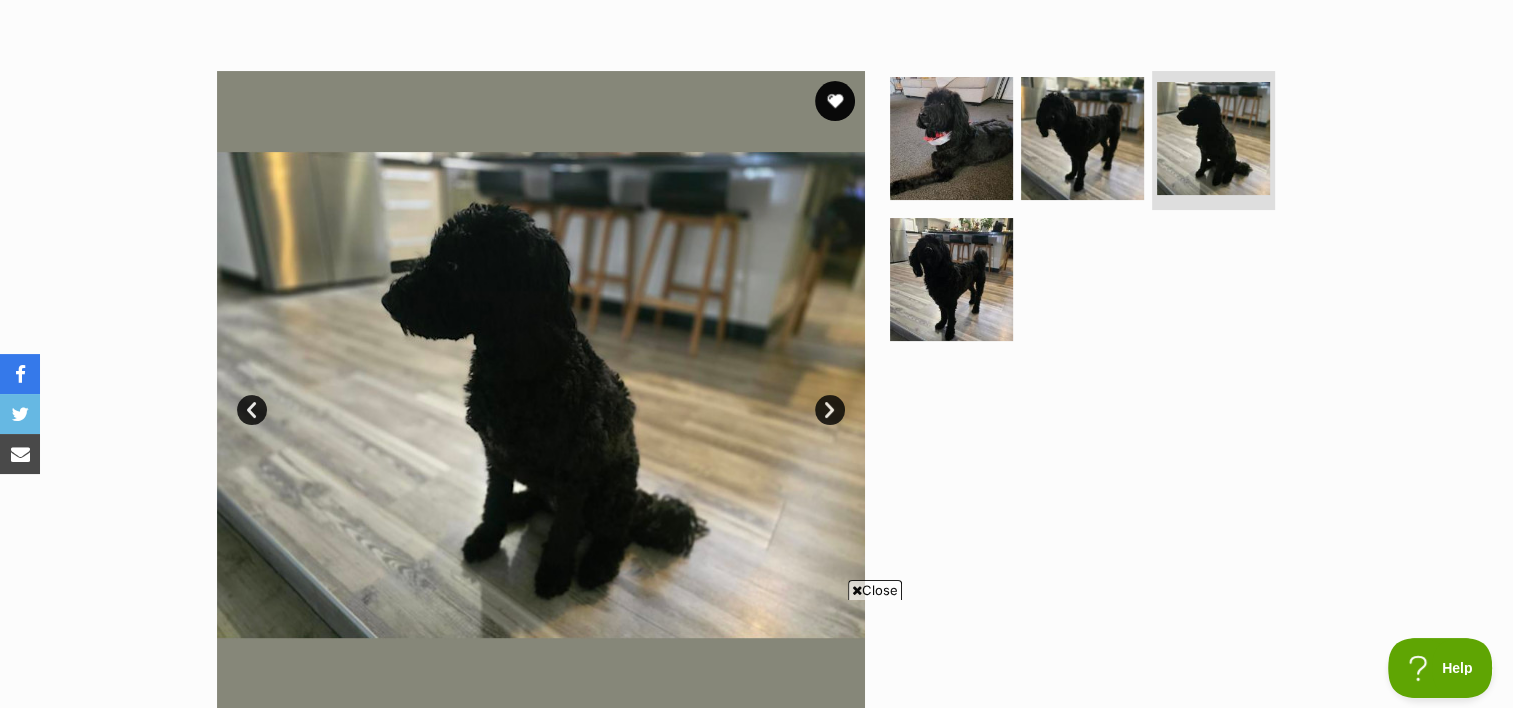 click on "Next" at bounding box center (830, 410) 